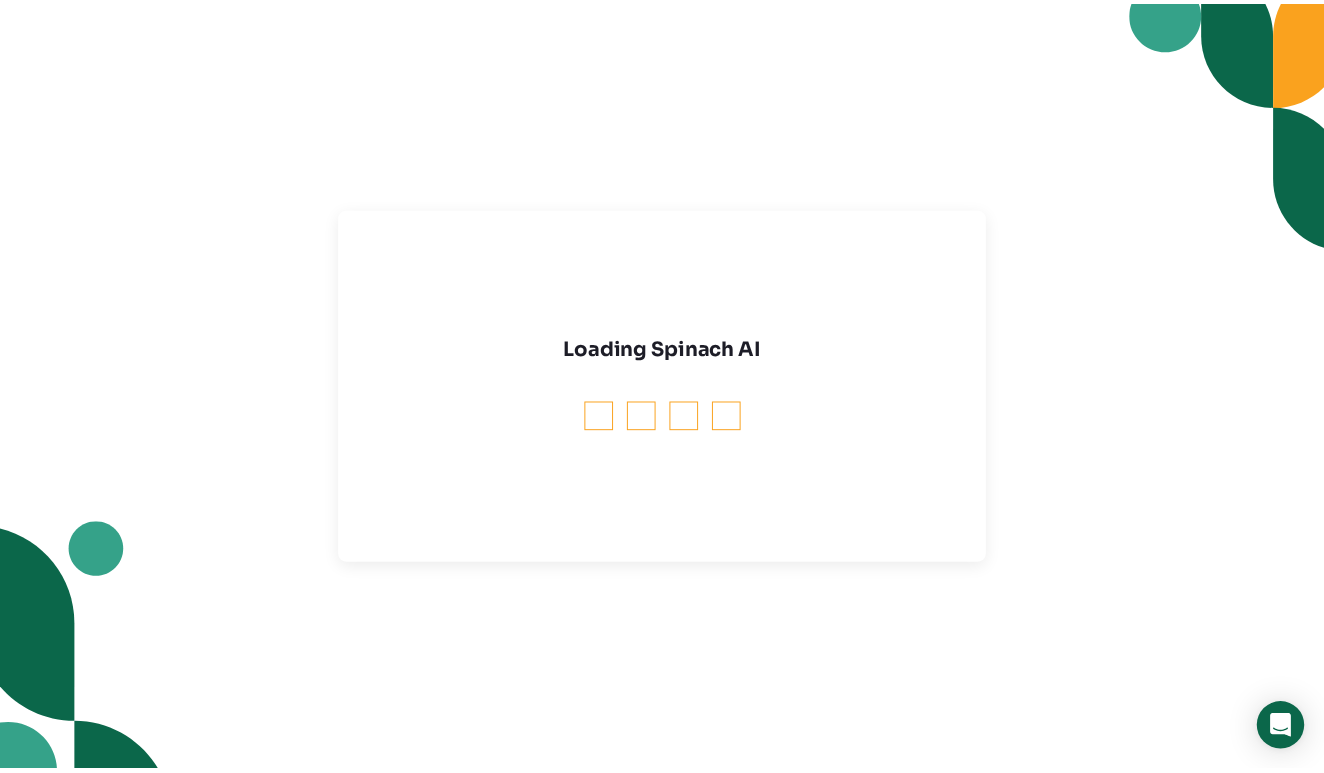 scroll, scrollTop: 0, scrollLeft: 0, axis: both 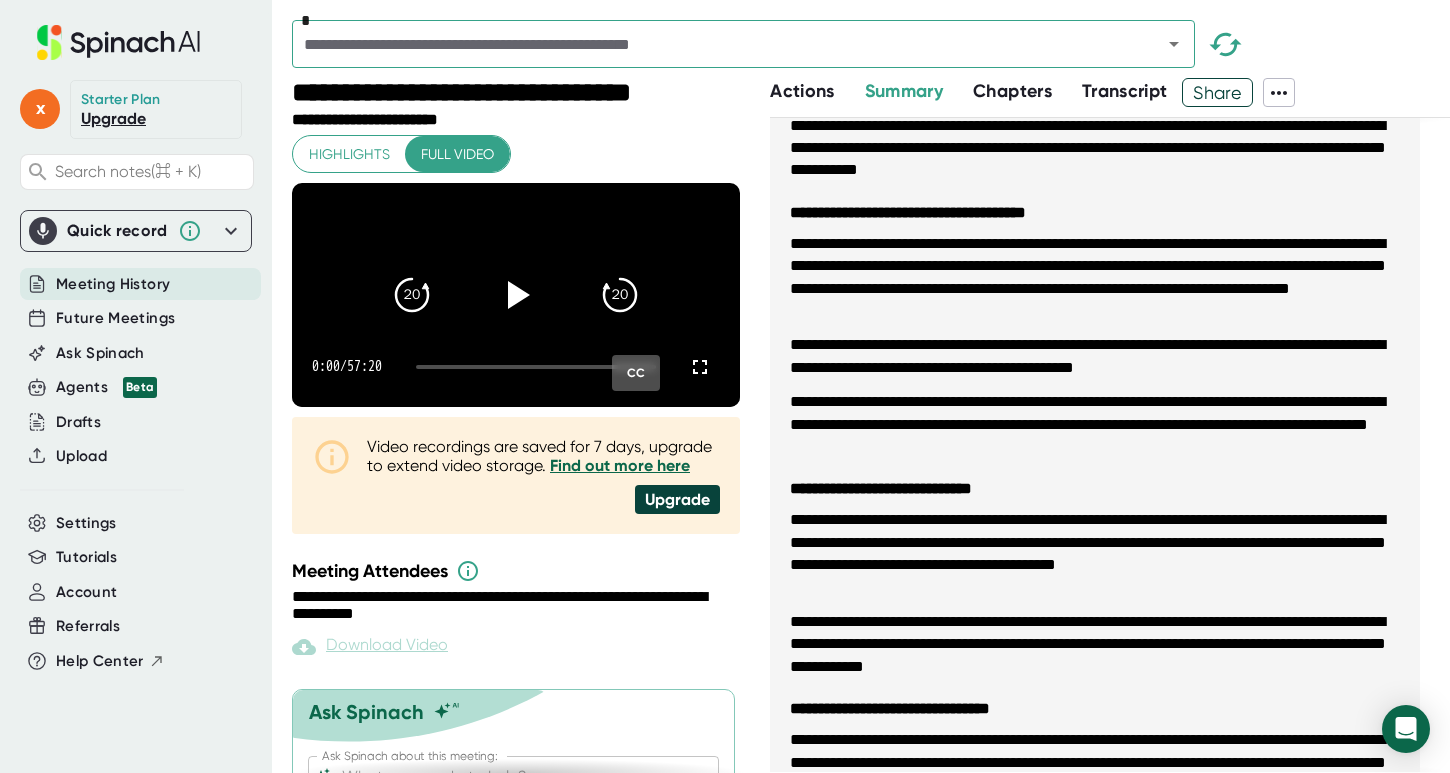 click on "**********" at bounding box center (1095, 554) 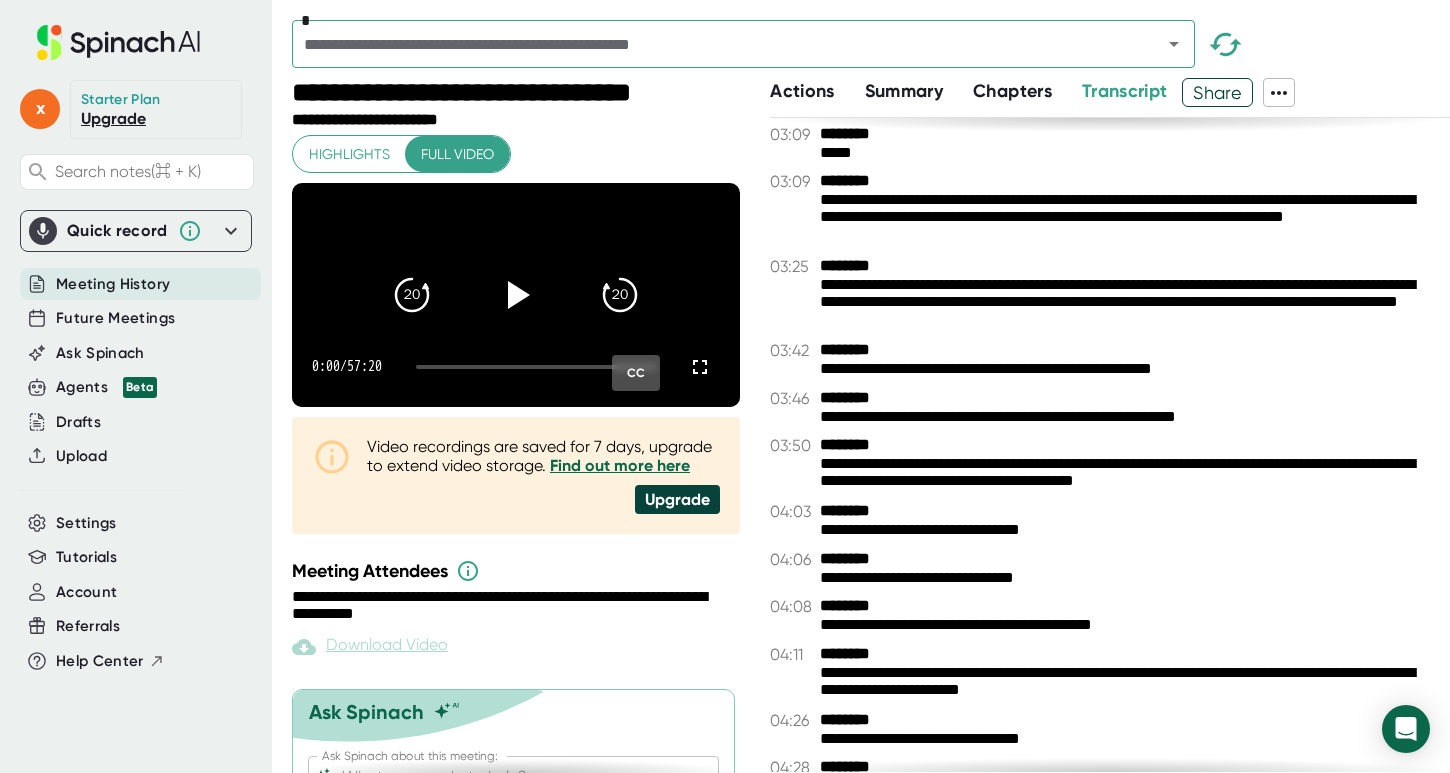 type 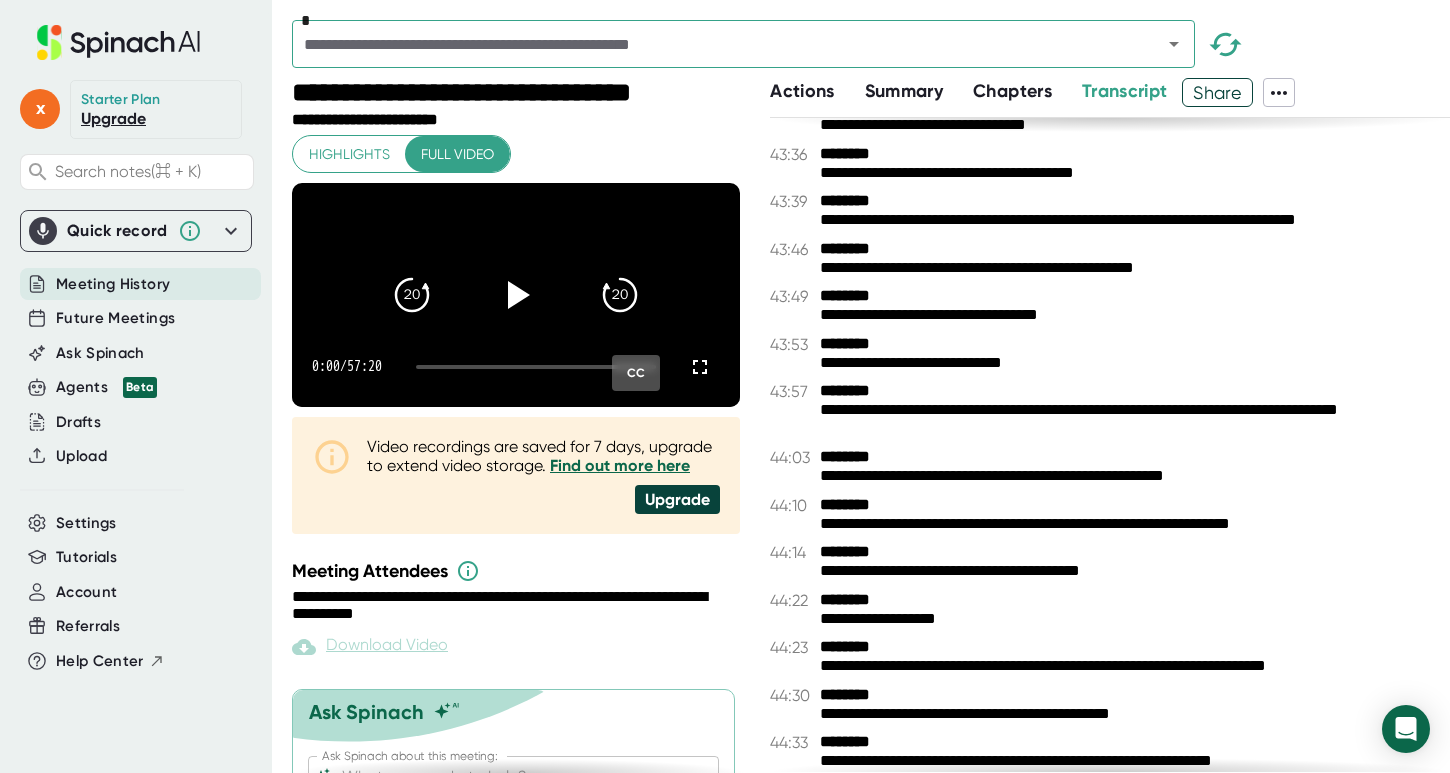 scroll, scrollTop: 26655, scrollLeft: 0, axis: vertical 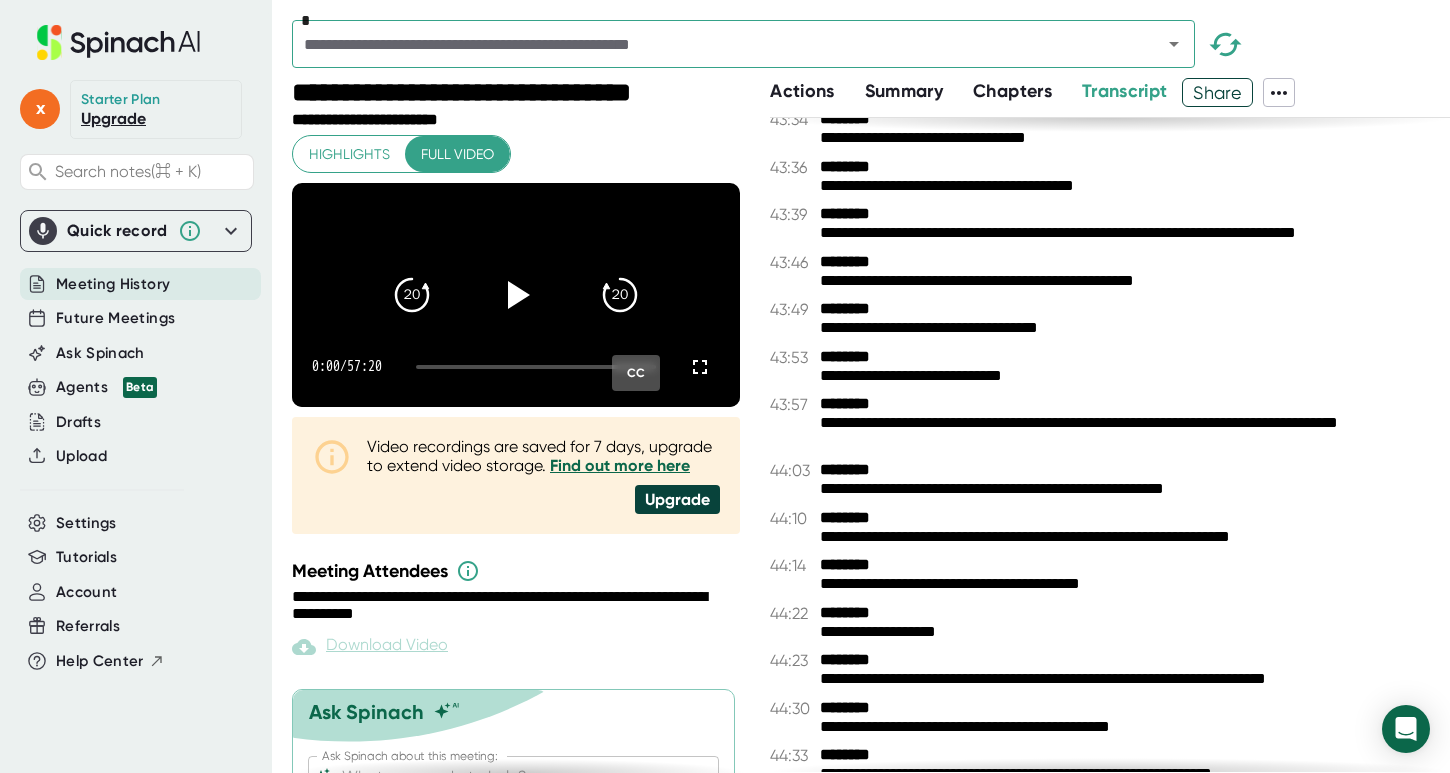click on "**********" at bounding box center (1127, 186) 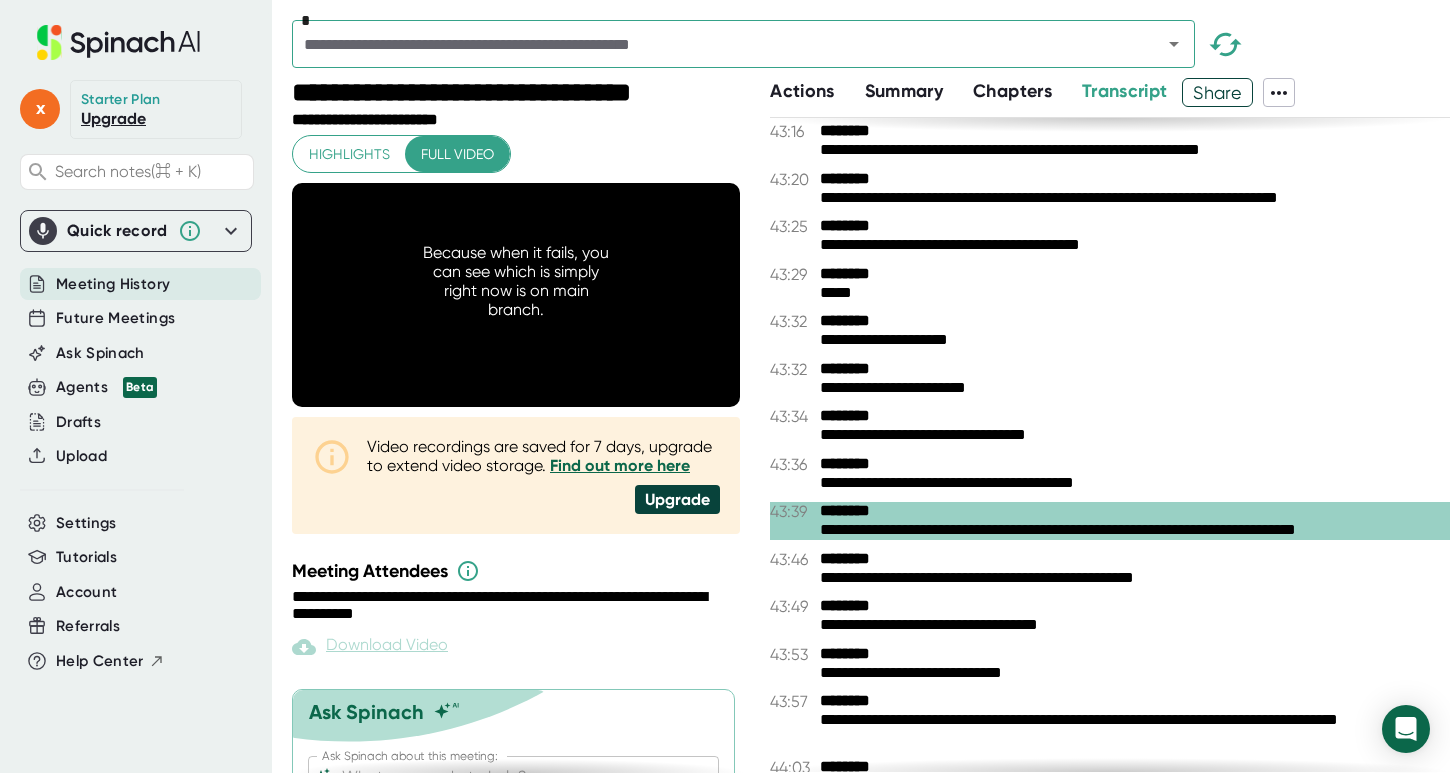 scroll, scrollTop: 26332, scrollLeft: 0, axis: vertical 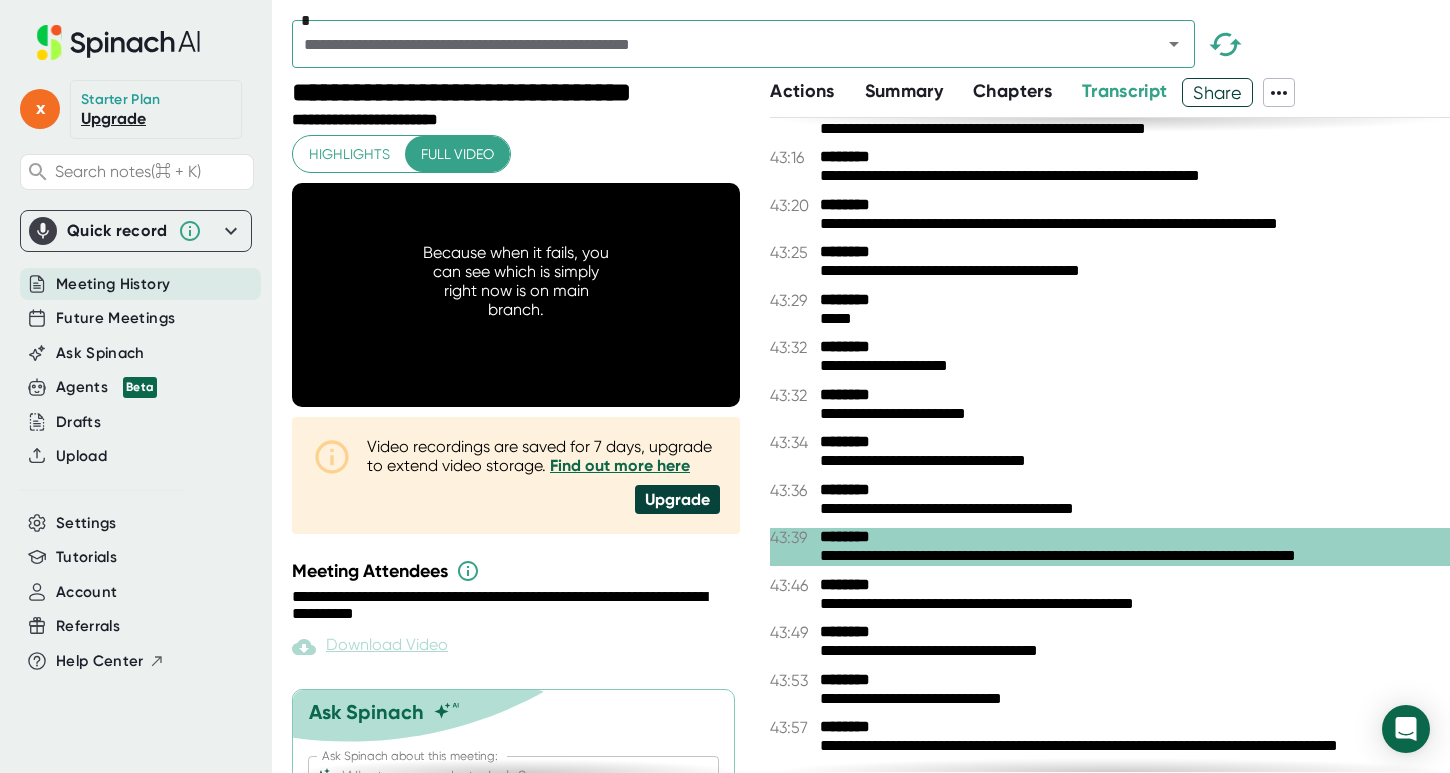 click on "**********" at bounding box center [1127, 176] 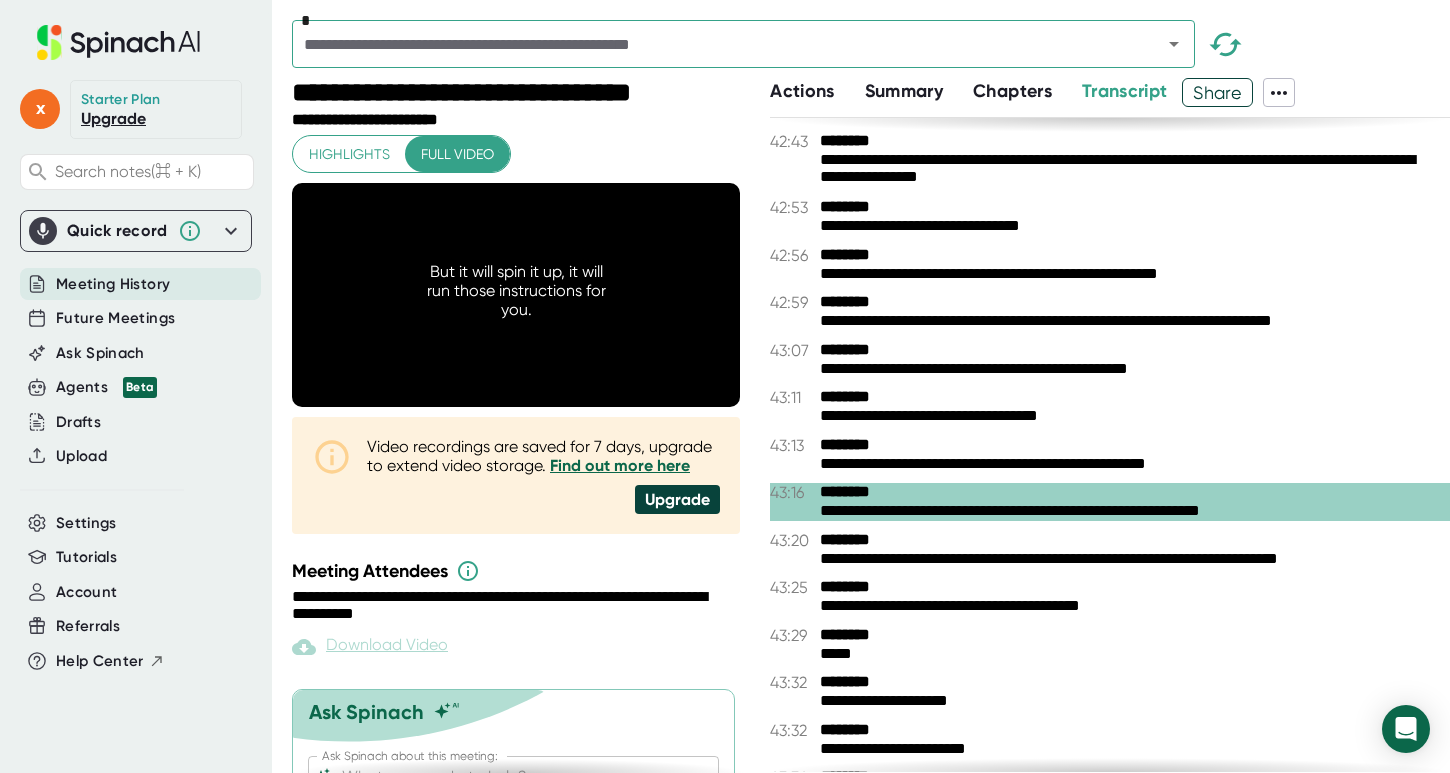 scroll, scrollTop: 25971, scrollLeft: 0, axis: vertical 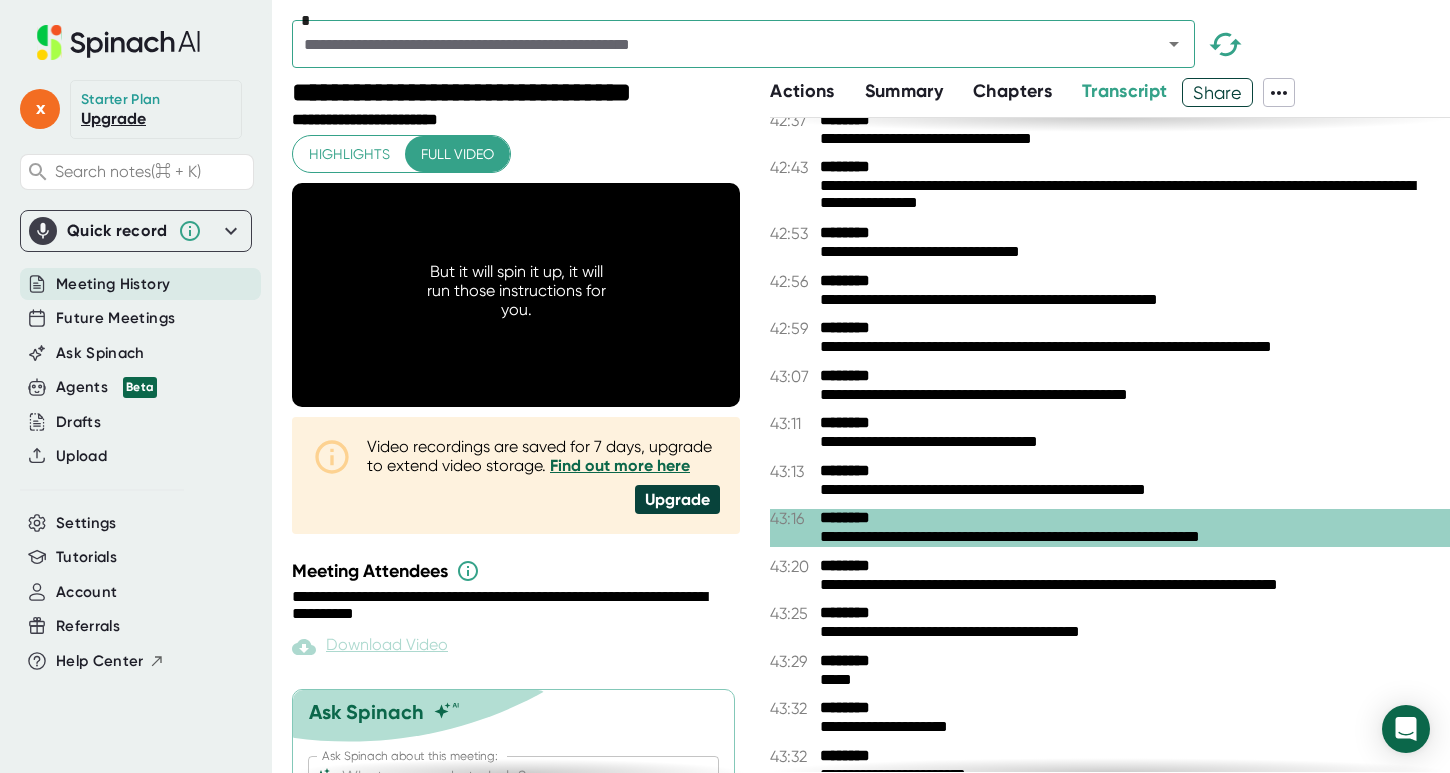 click on "**********" at bounding box center [1127, 195] 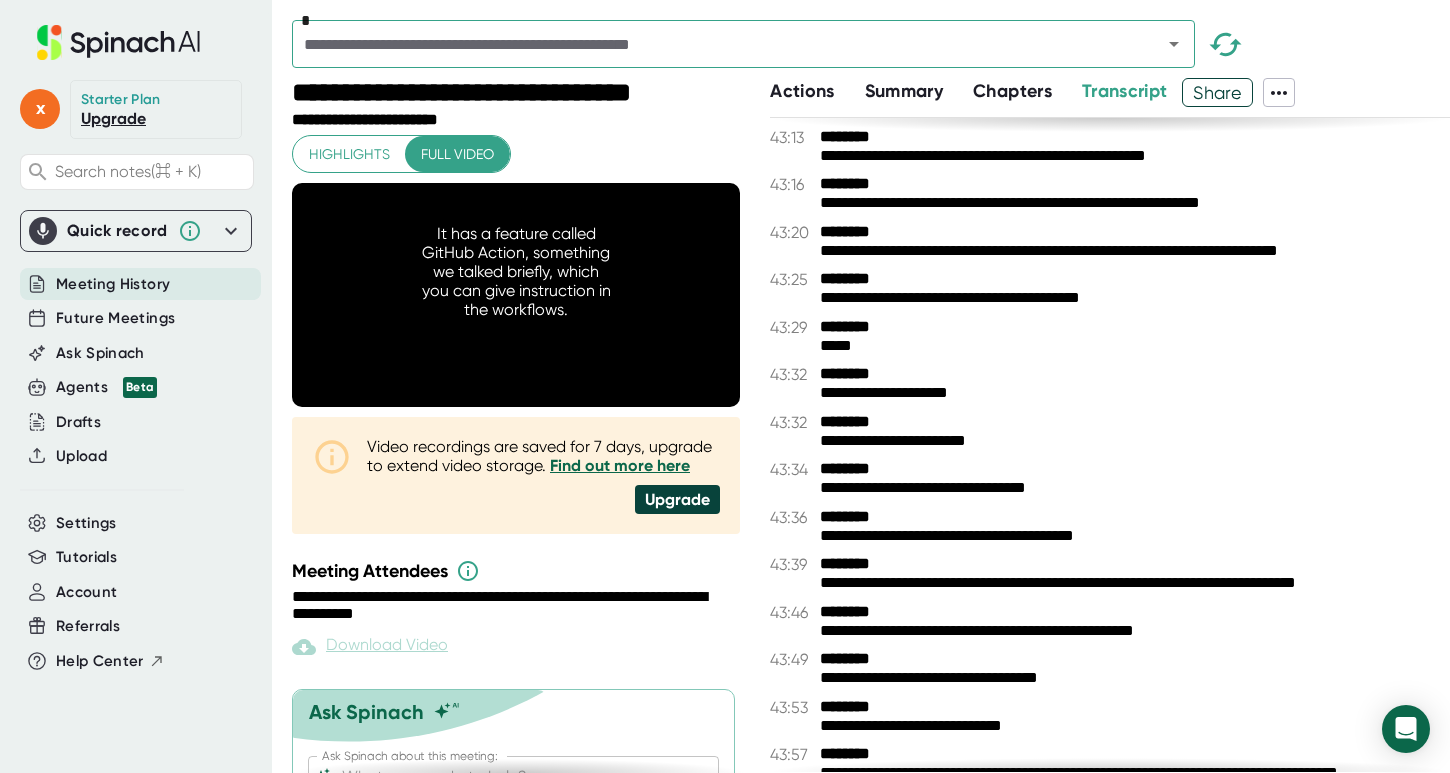 scroll, scrollTop: 26384, scrollLeft: 0, axis: vertical 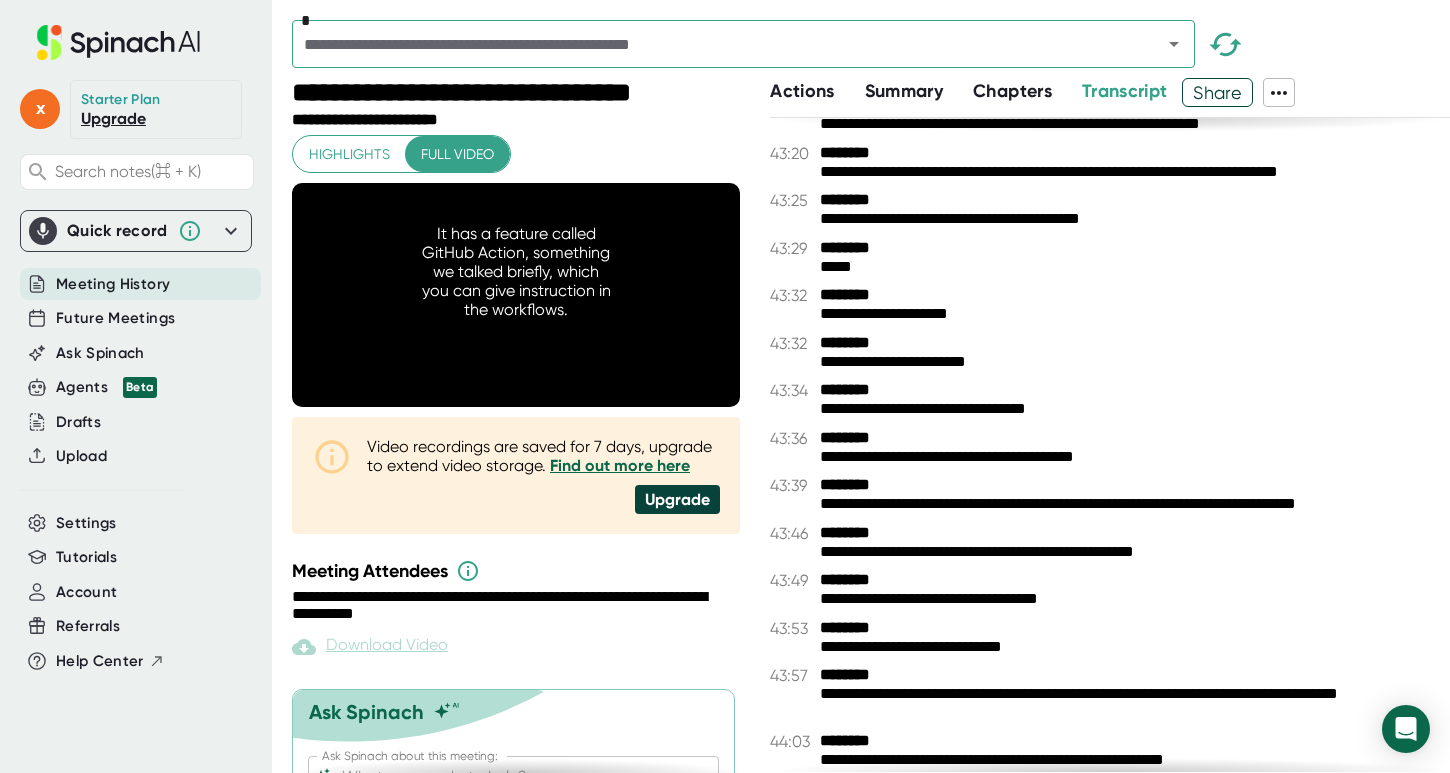 click on "**********" at bounding box center (1127, 504) 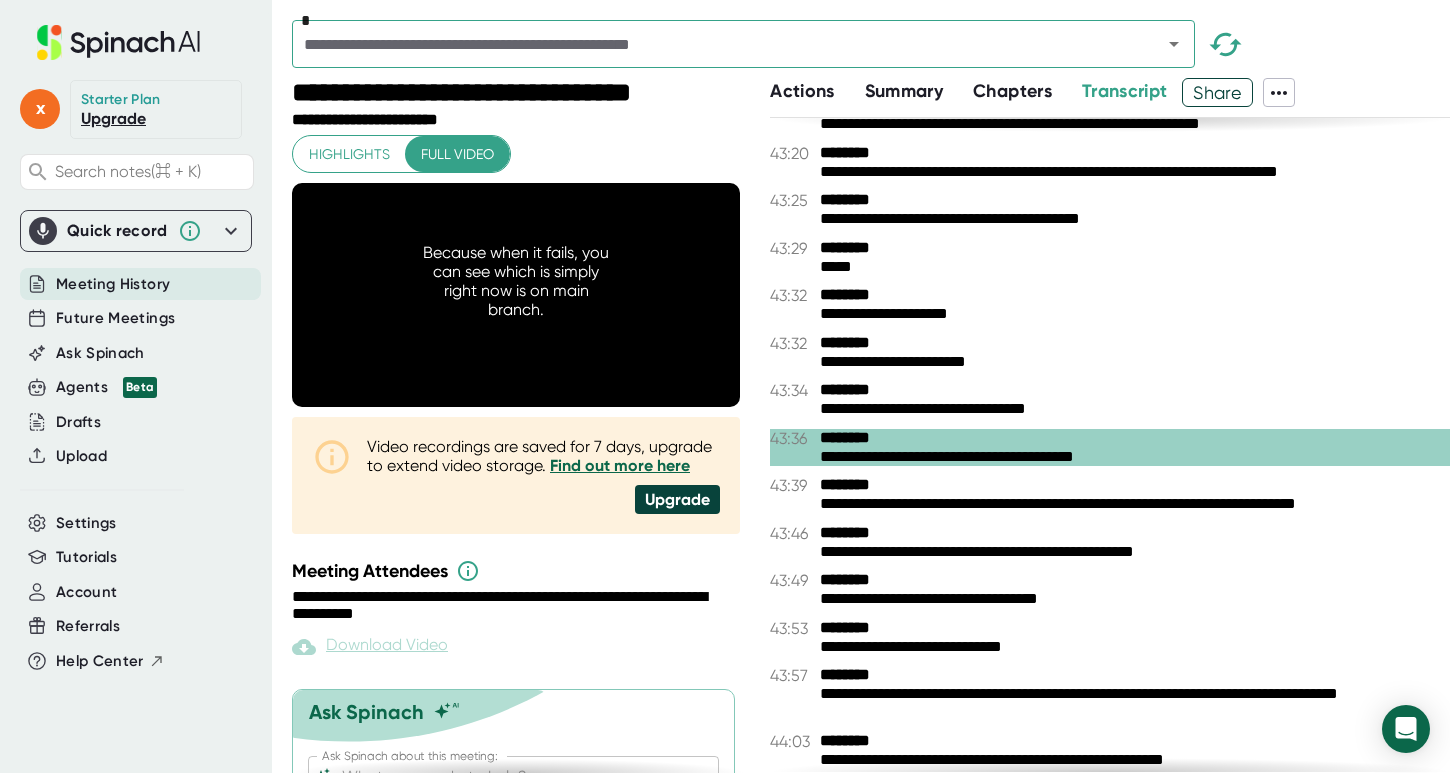 scroll, scrollTop: 26500, scrollLeft: 0, axis: vertical 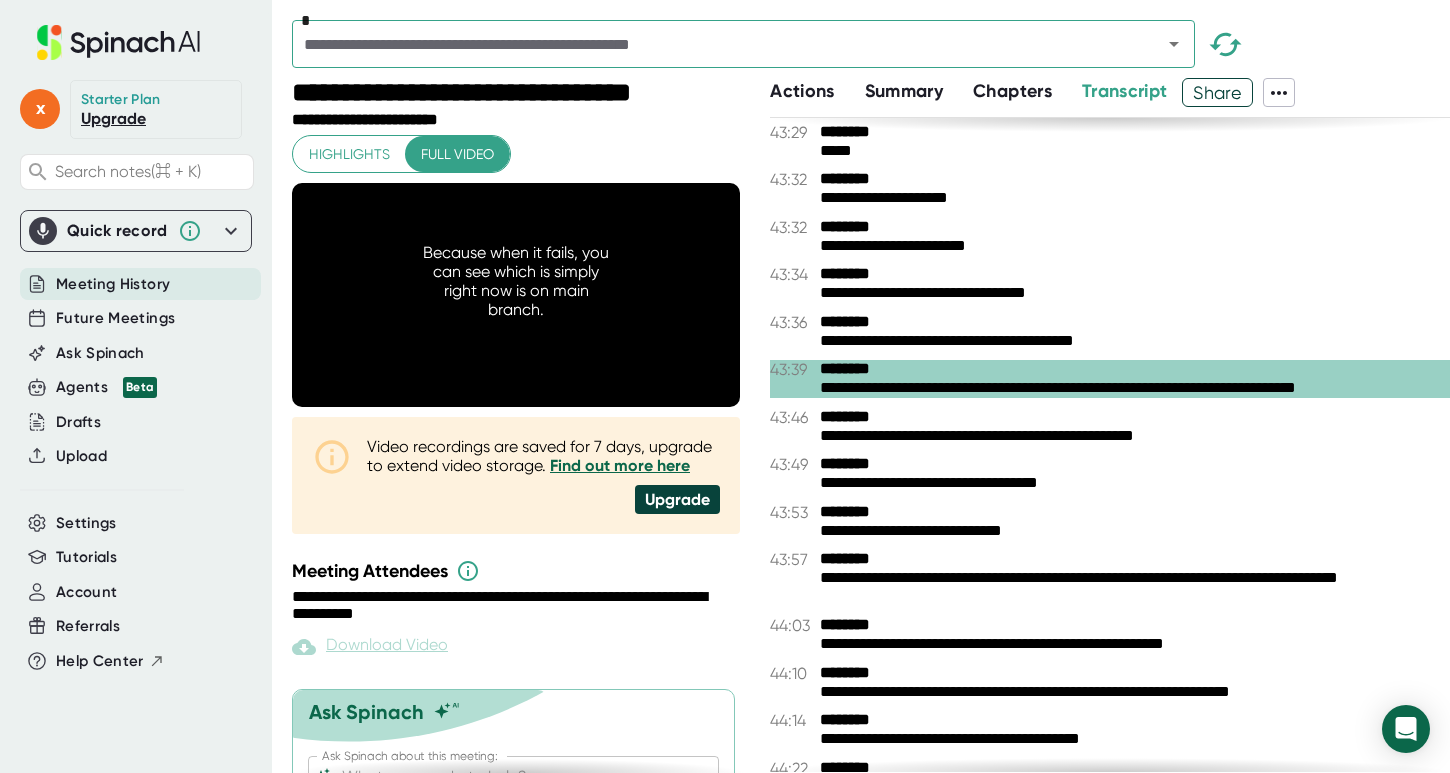 click on "43:49 ********" at bounding box center (1110, 464) 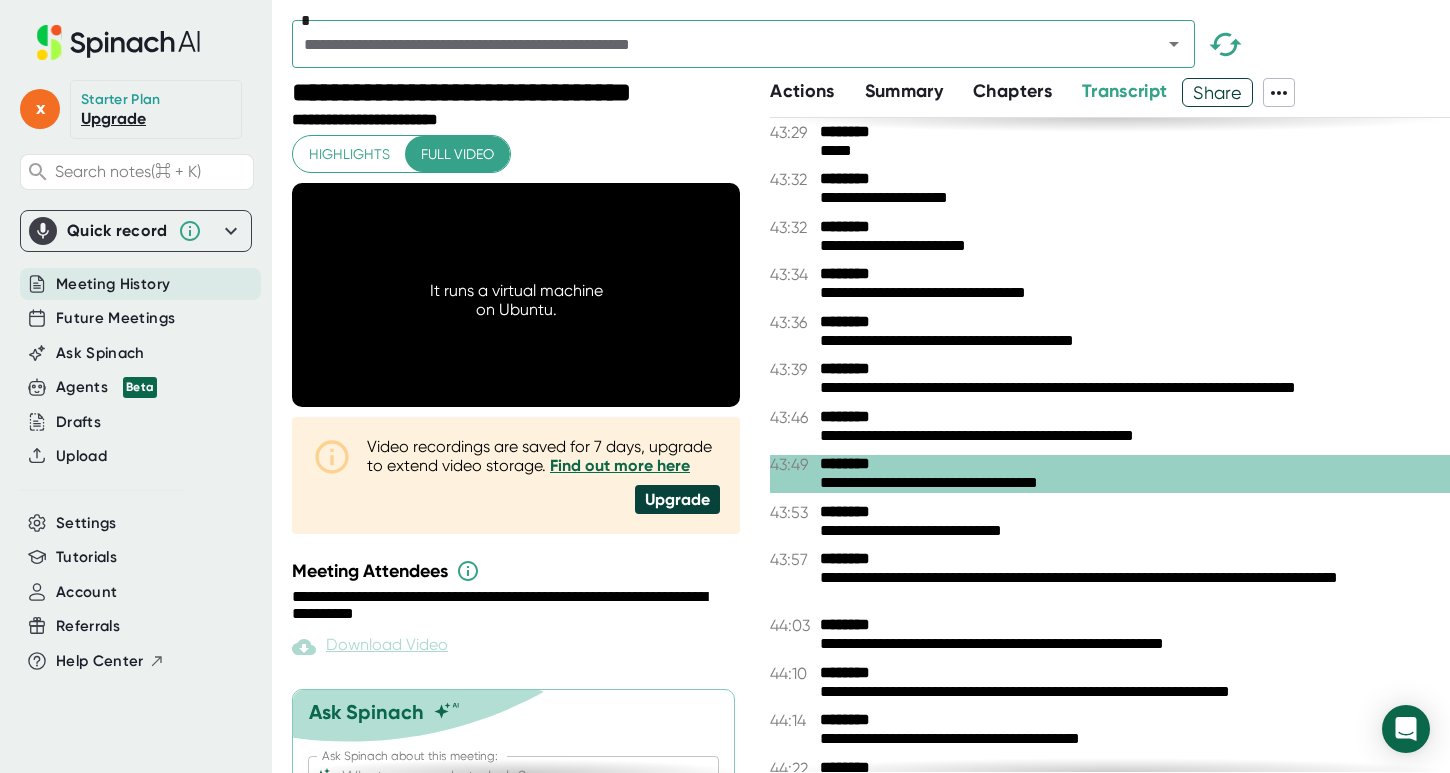 scroll, scrollTop: 26513, scrollLeft: 0, axis: vertical 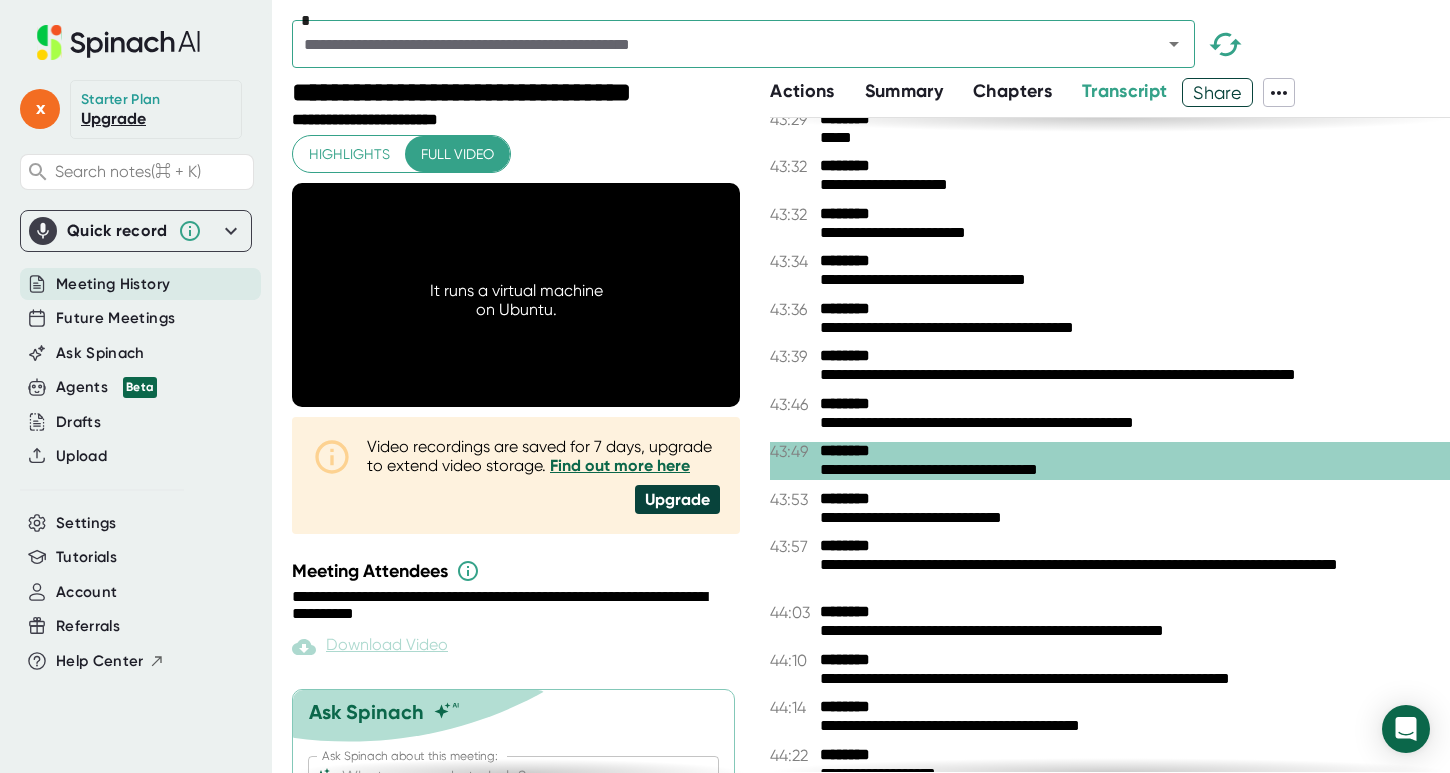 click on "**********" at bounding box center (1127, 574) 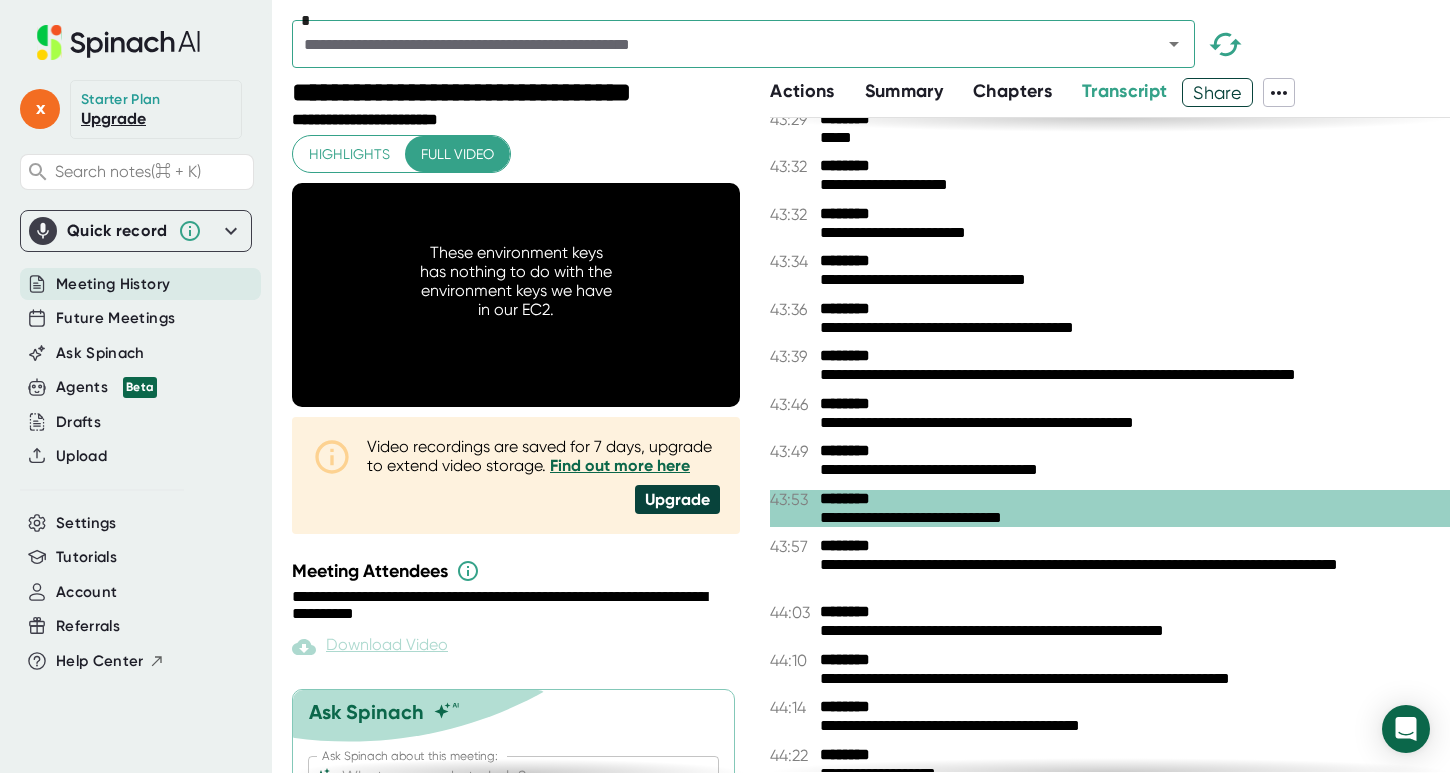 scroll, scrollTop: 26539, scrollLeft: 0, axis: vertical 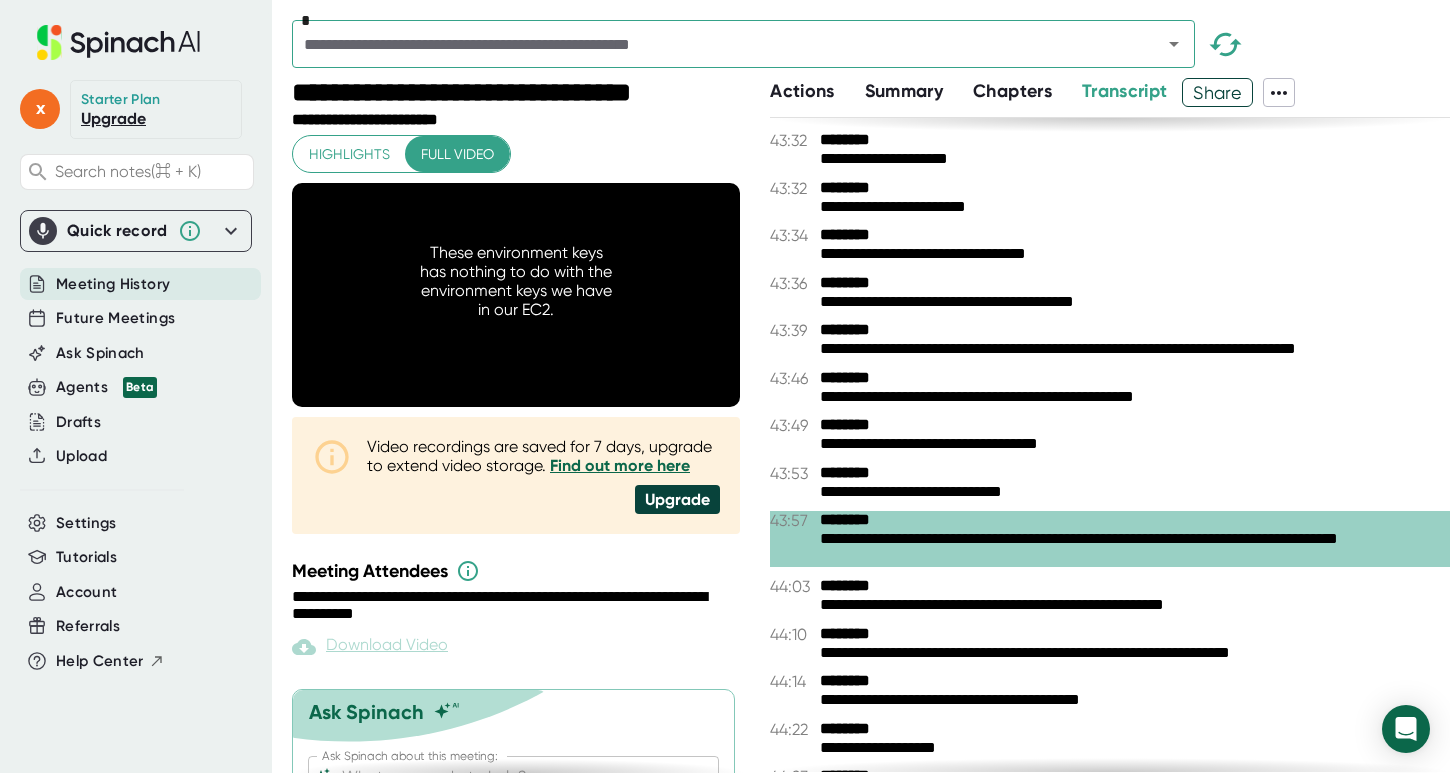 click on "**********" at bounding box center [1110, 445] 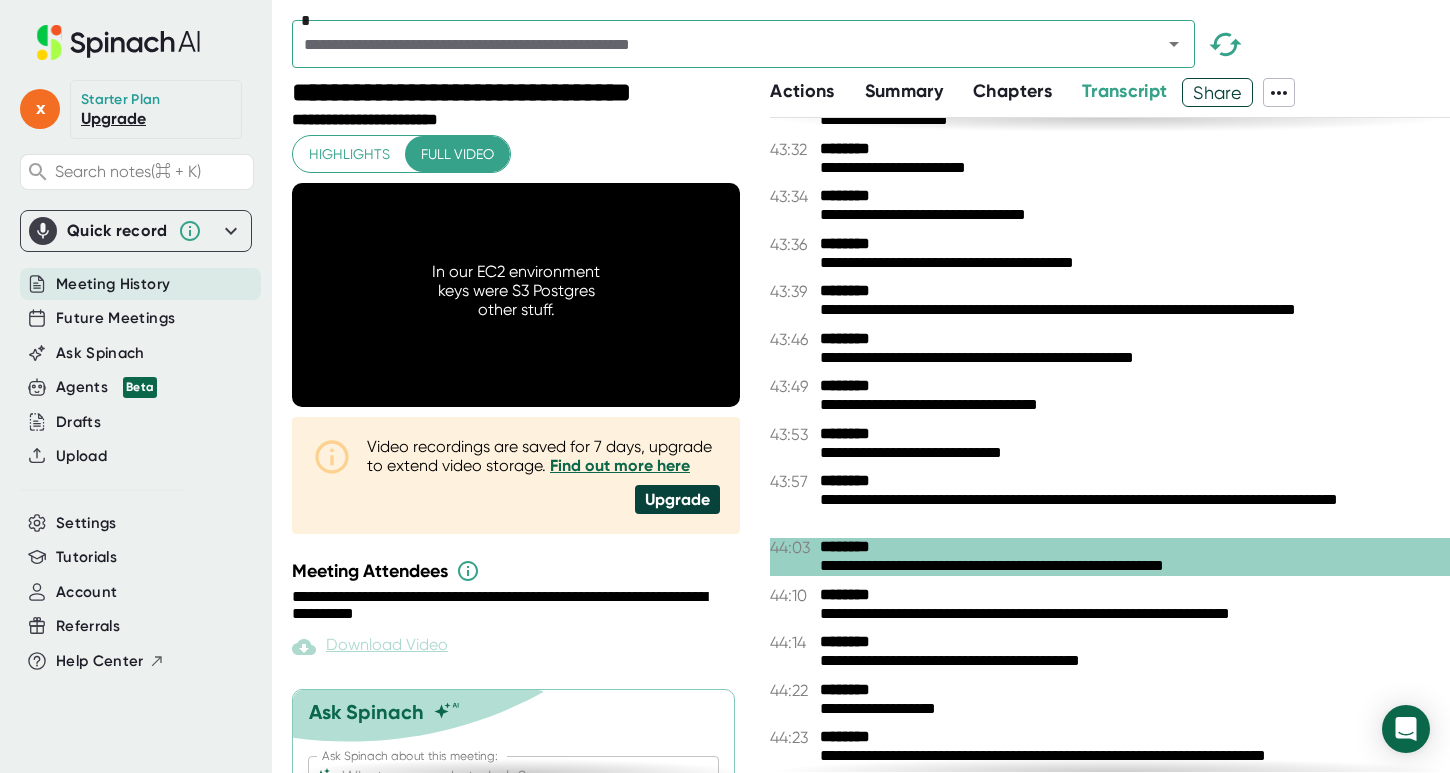 scroll, scrollTop: 26694, scrollLeft: 0, axis: vertical 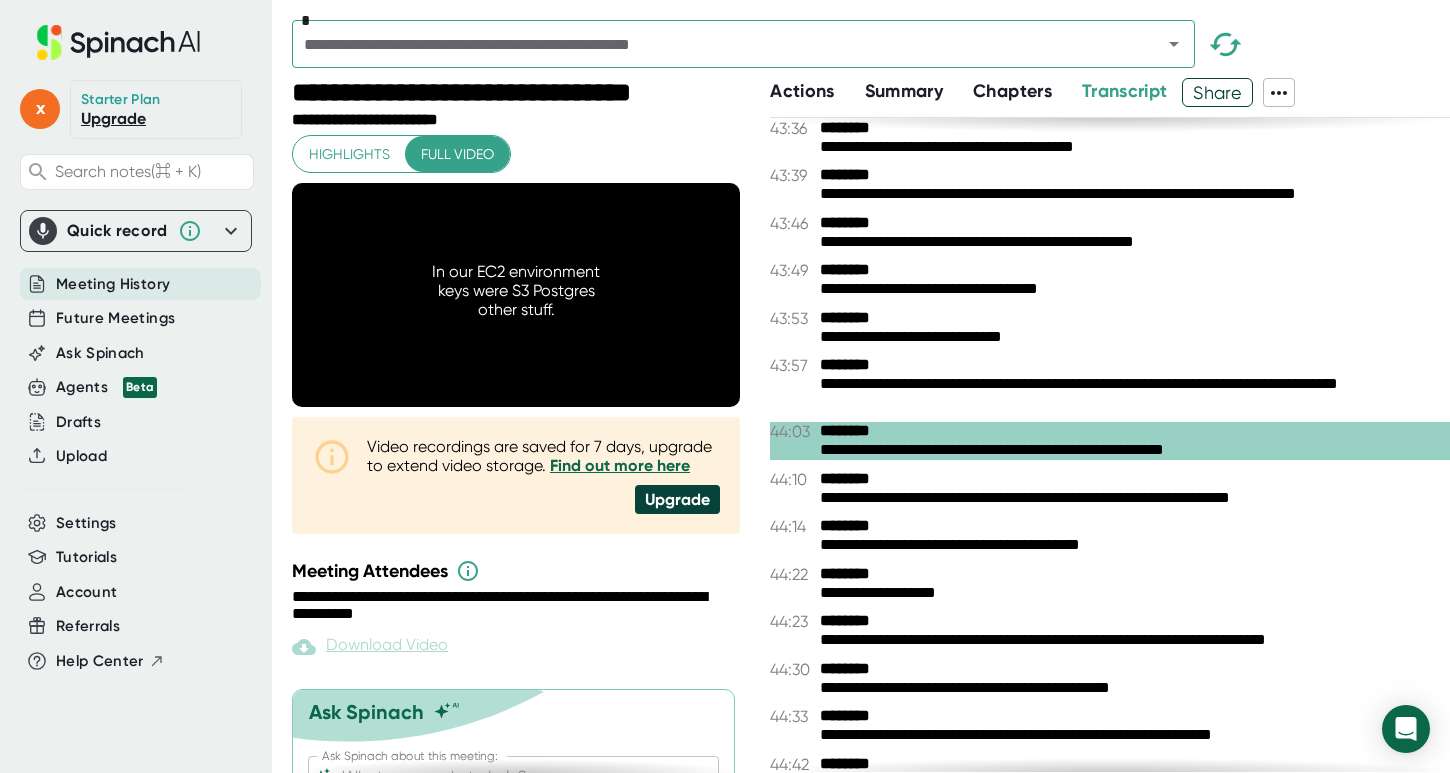 click on "**********" at bounding box center (1127, 688) 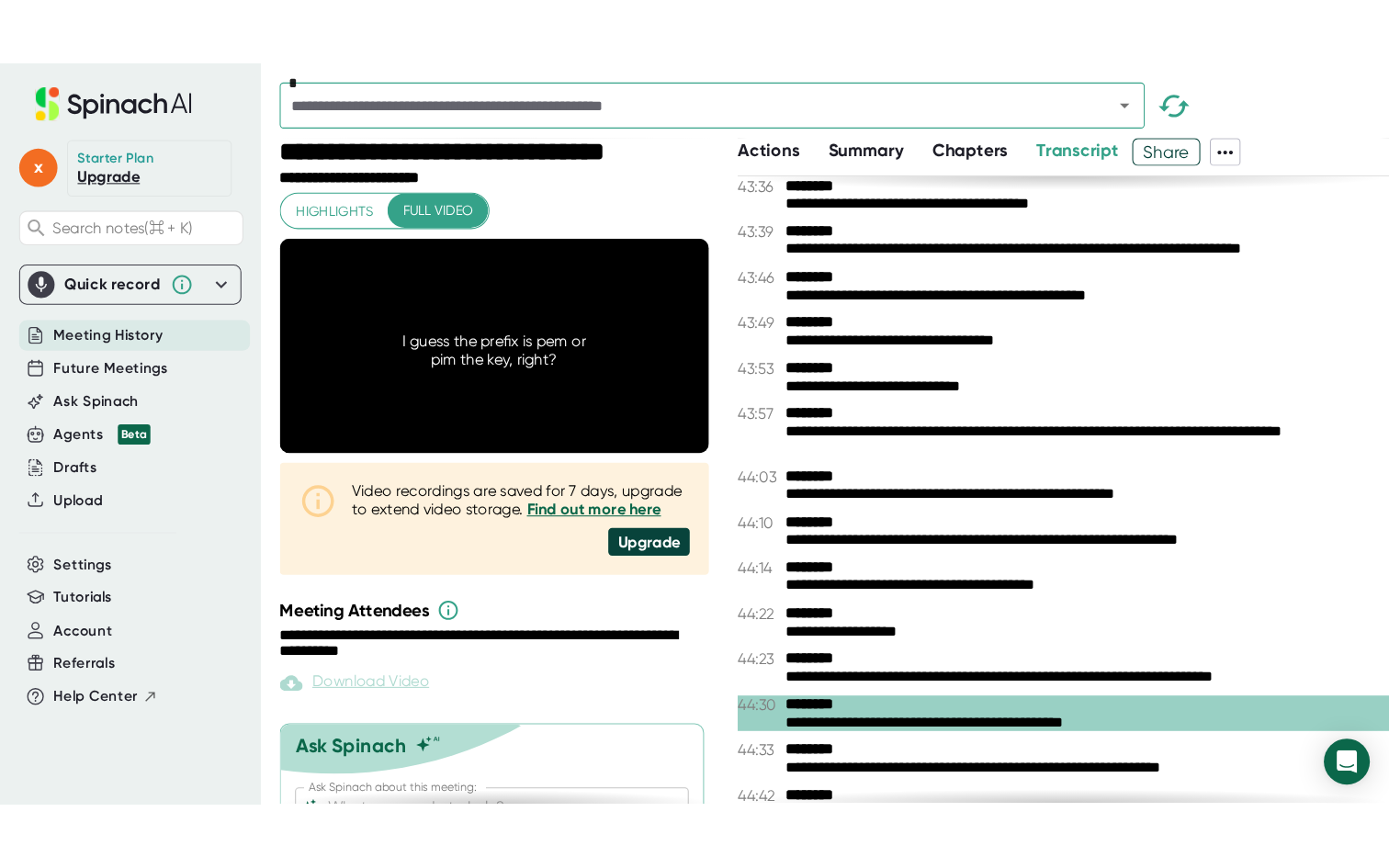 scroll, scrollTop: 24731, scrollLeft: 0, axis: vertical 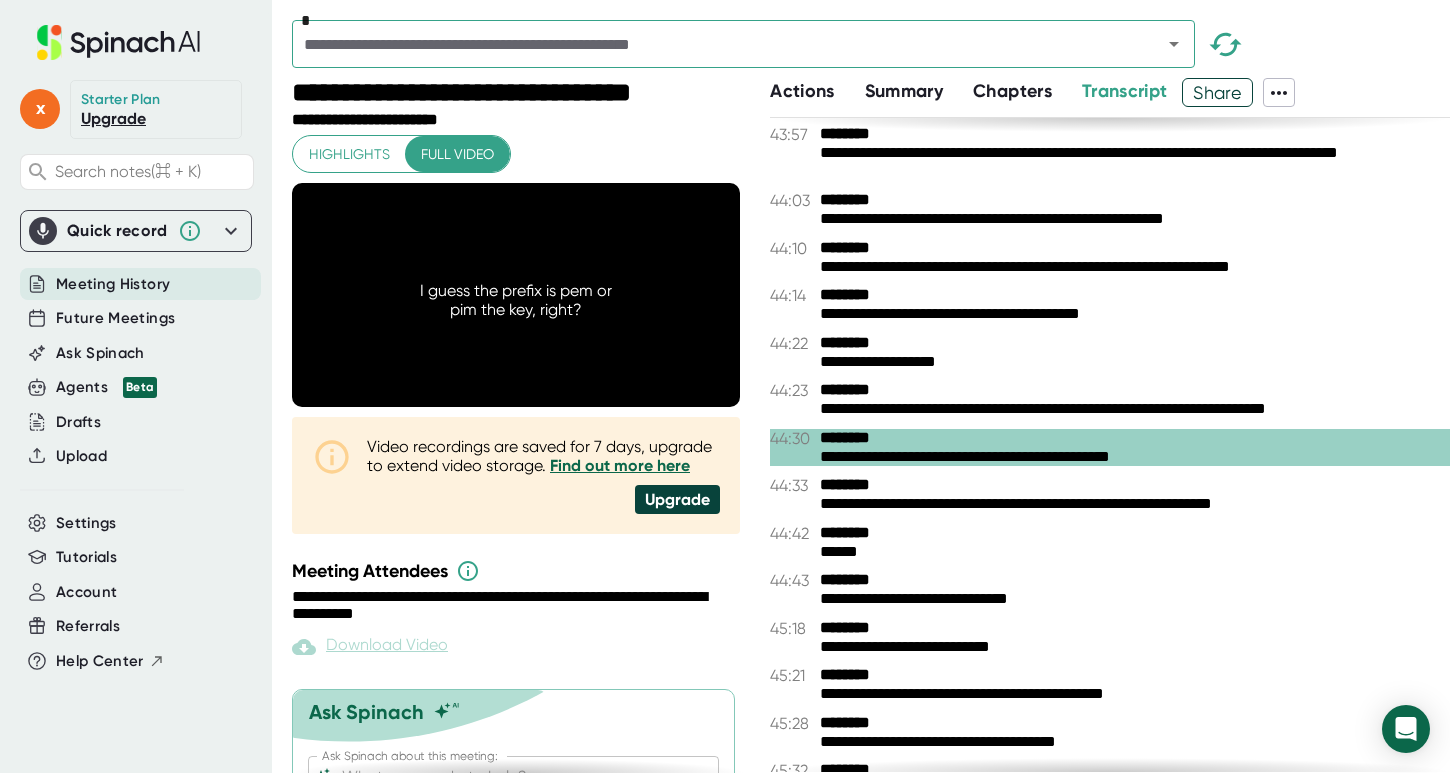 click on "**********" at bounding box center (1127, 694) 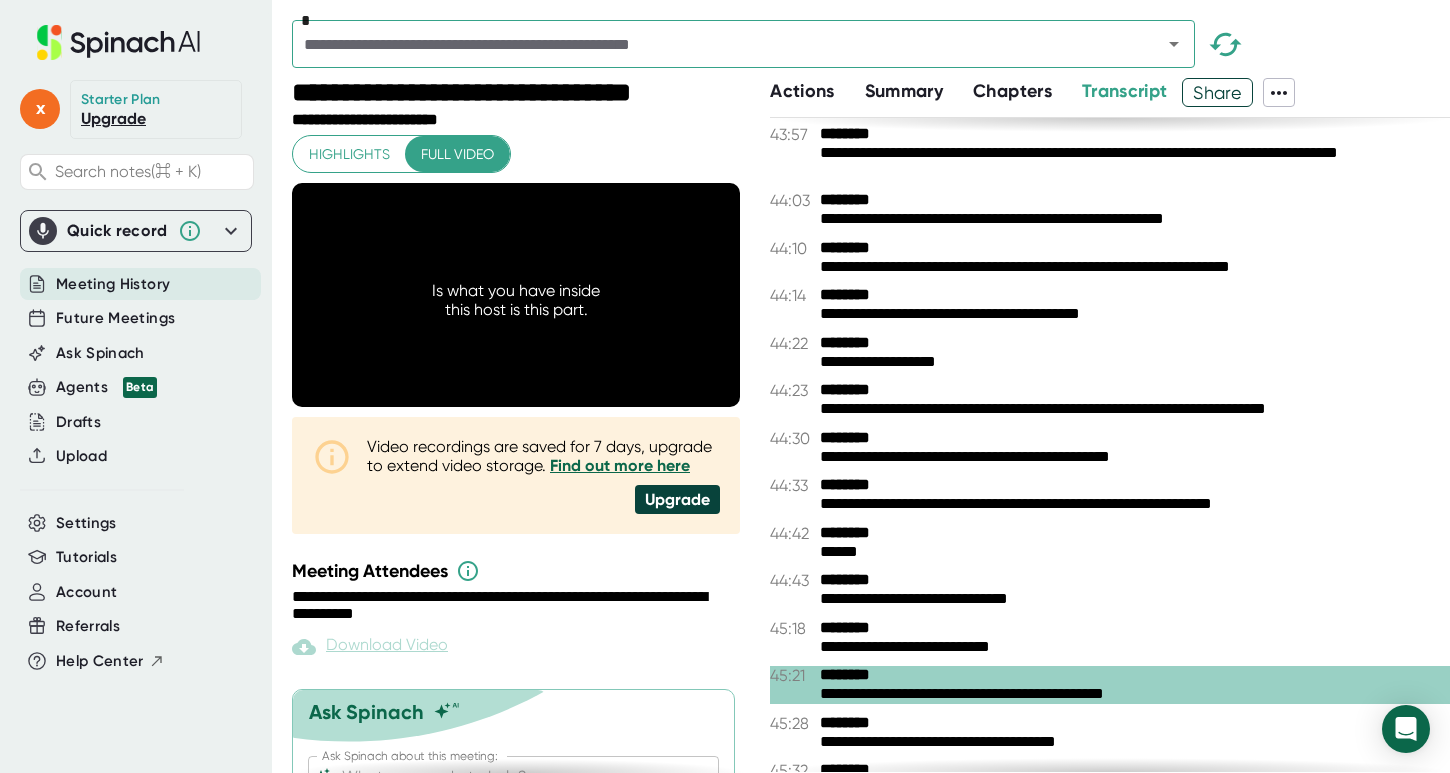 click on "**********" at bounding box center (1127, 647) 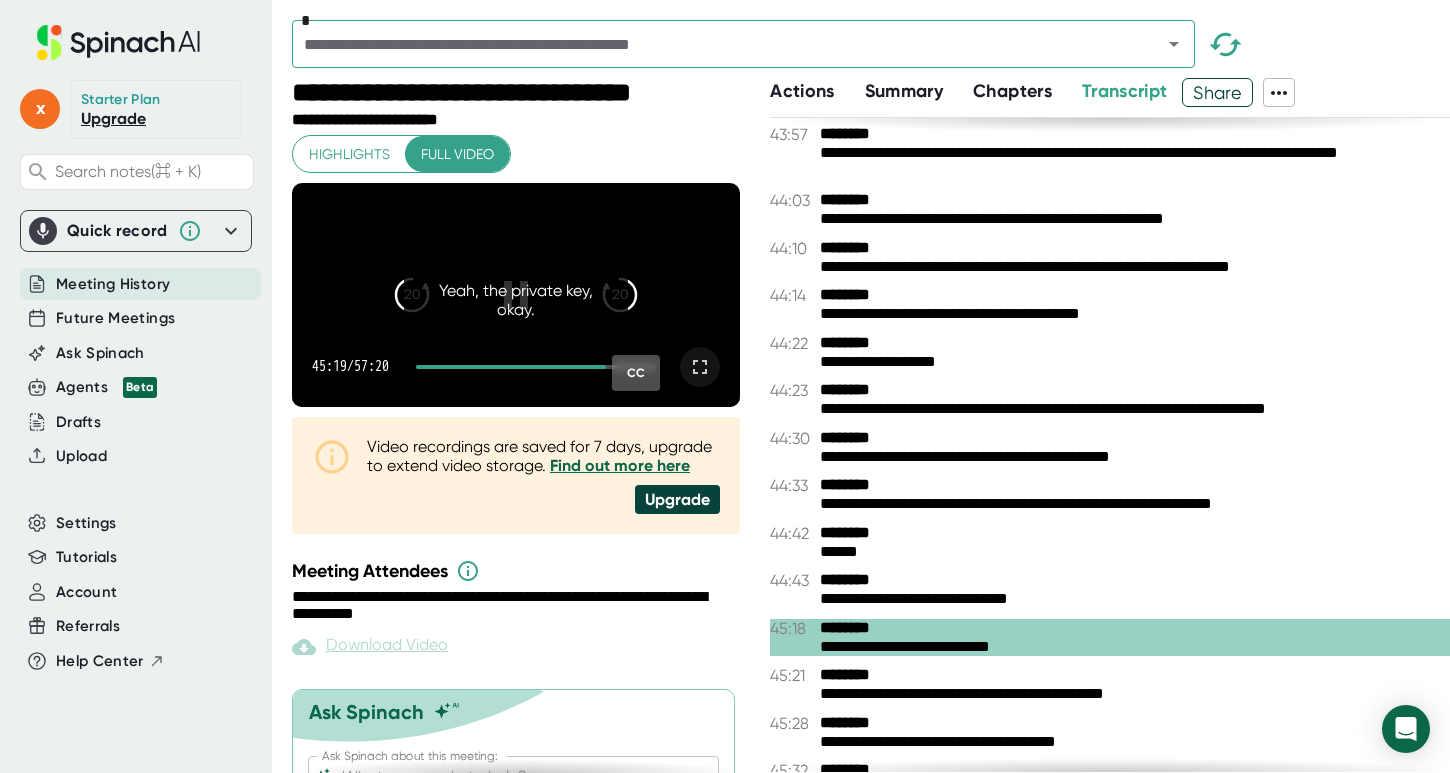 click 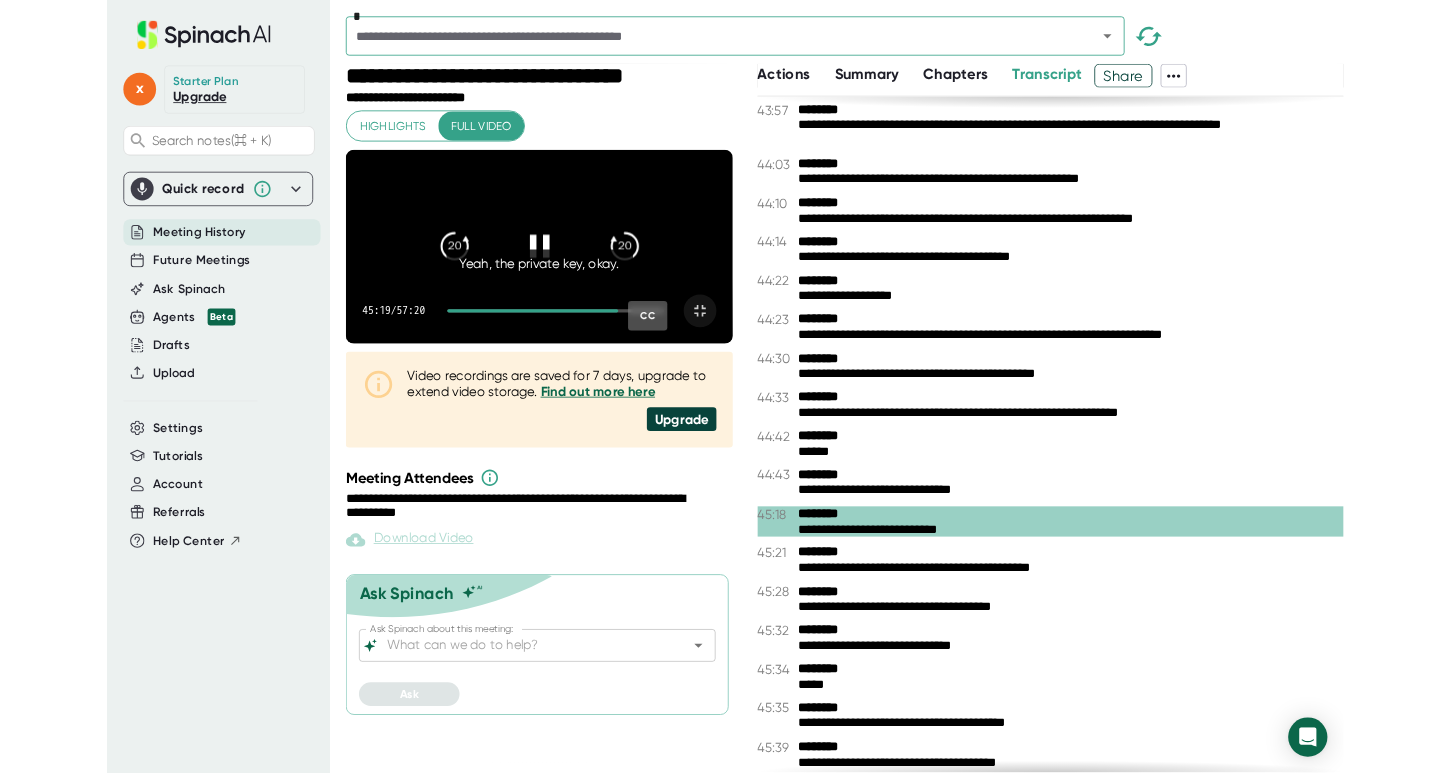 scroll, scrollTop: 26685, scrollLeft: 0, axis: vertical 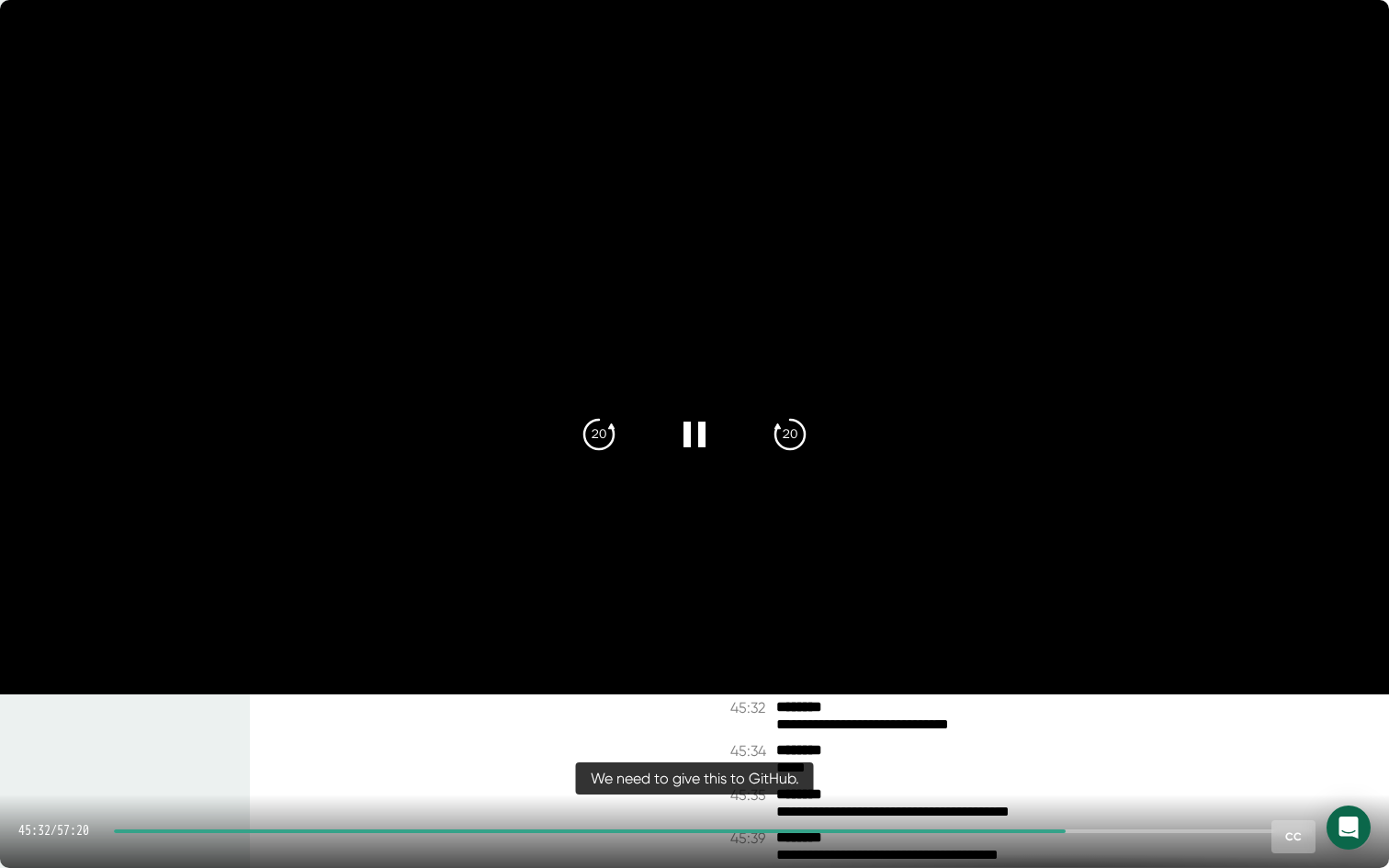 click at bounding box center (694, 347) 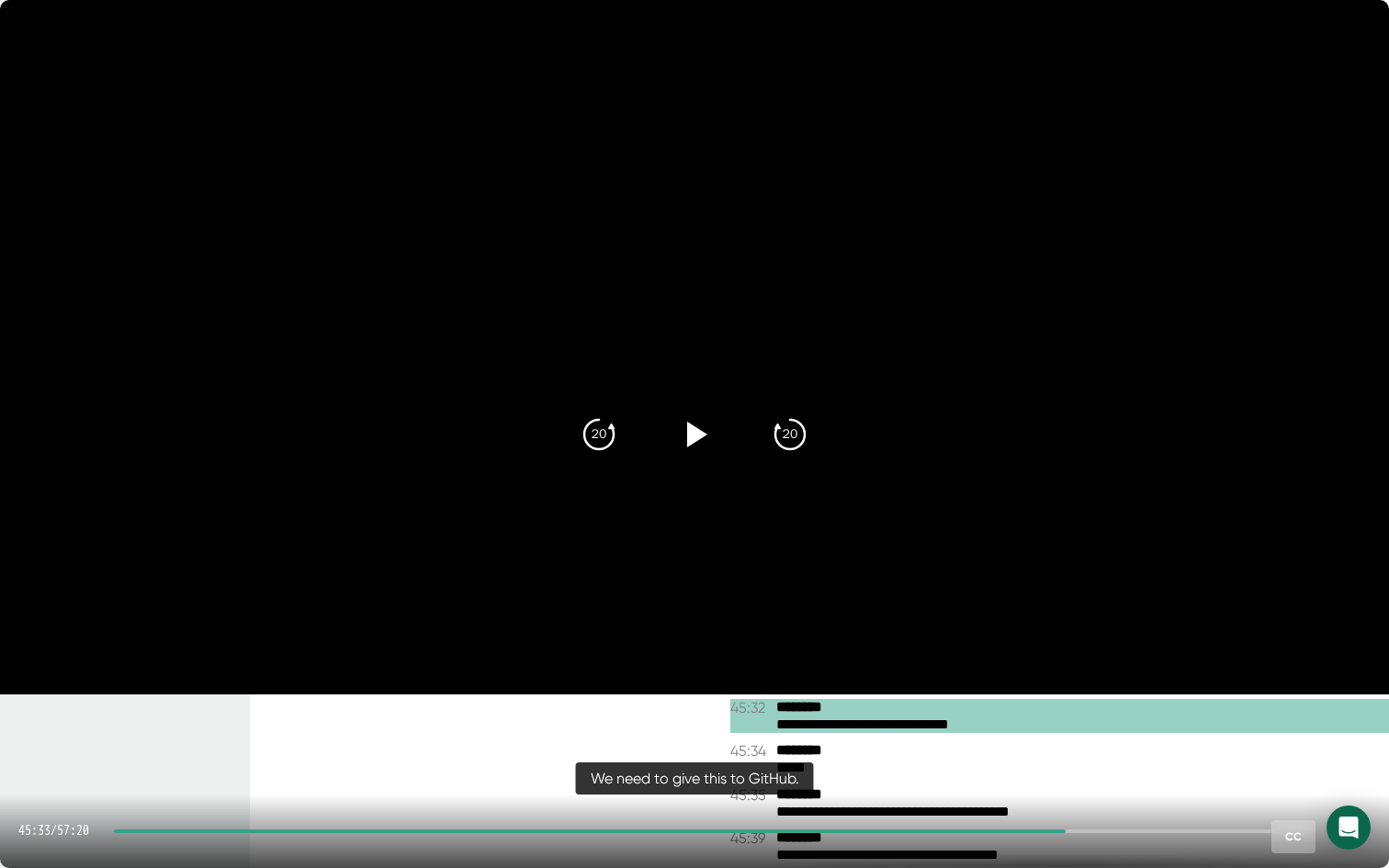 click 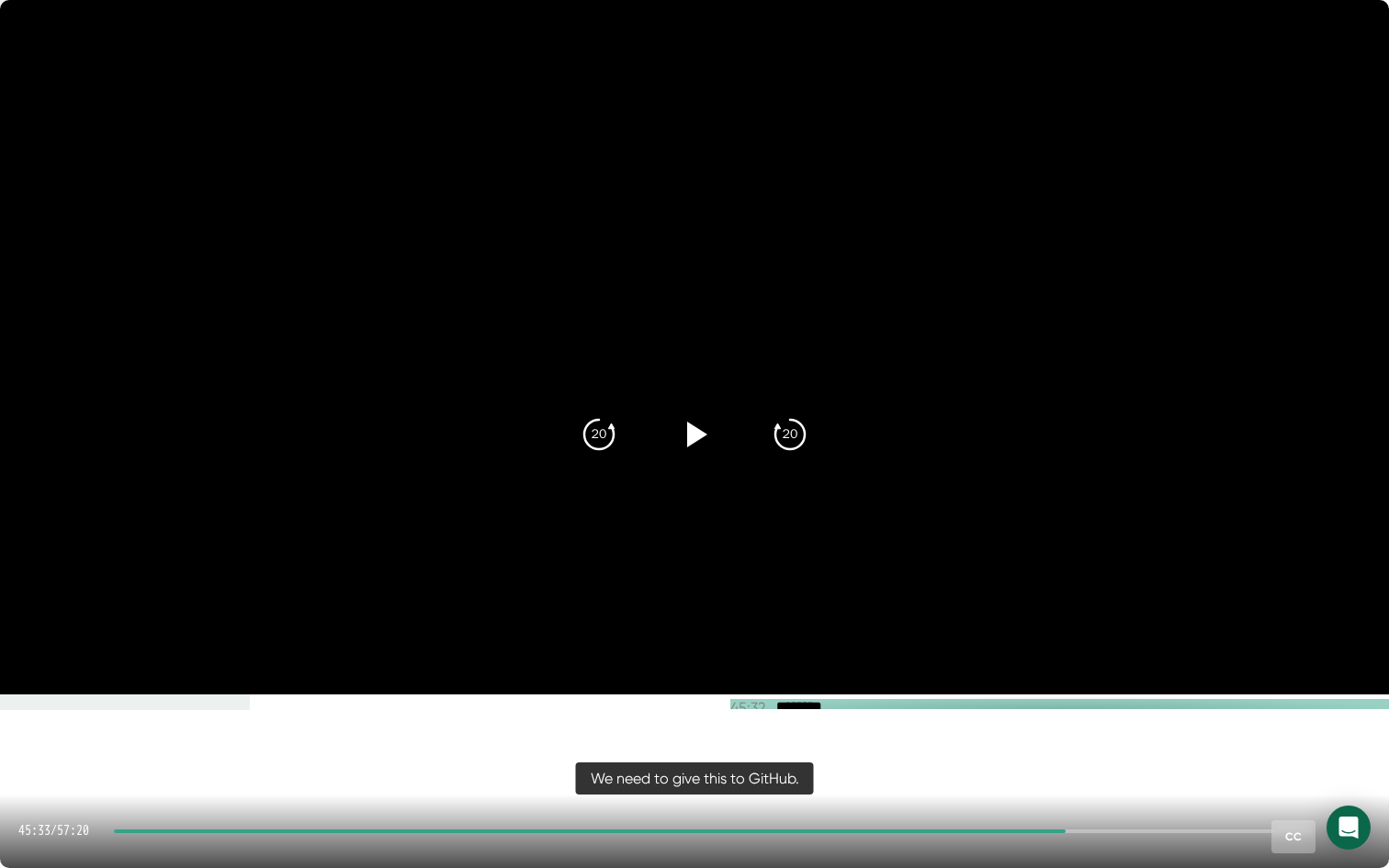 scroll, scrollTop: 24731, scrollLeft: 0, axis: vertical 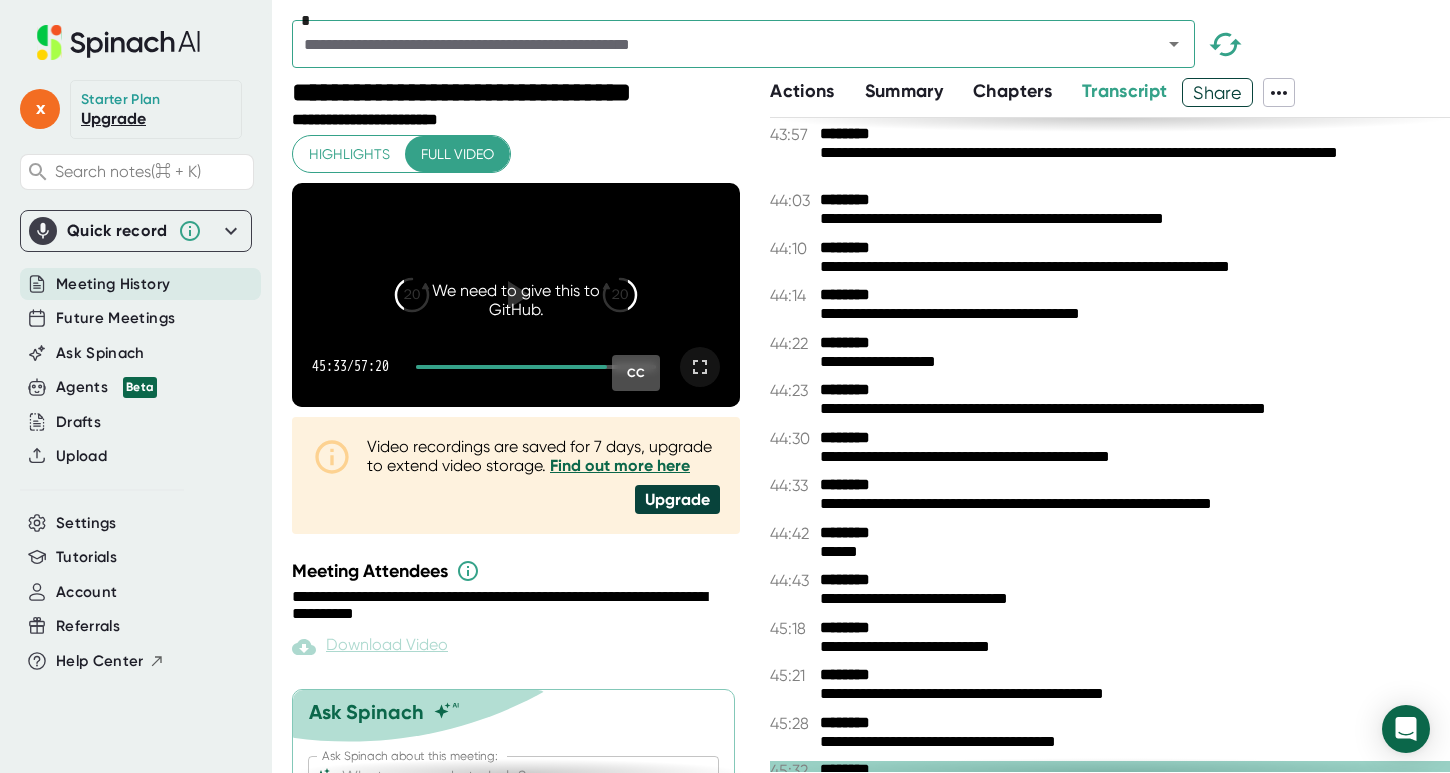 click 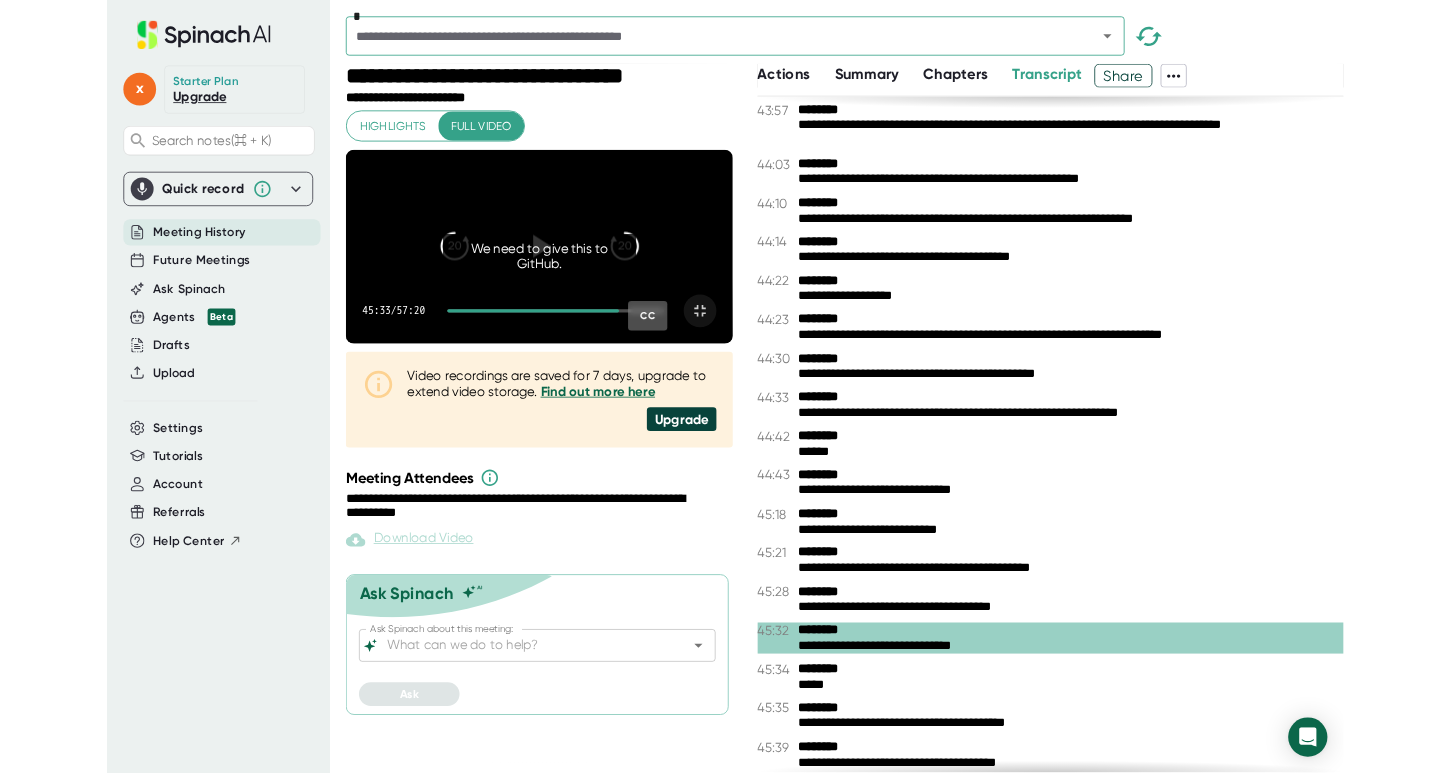 scroll, scrollTop: 26685, scrollLeft: 0, axis: vertical 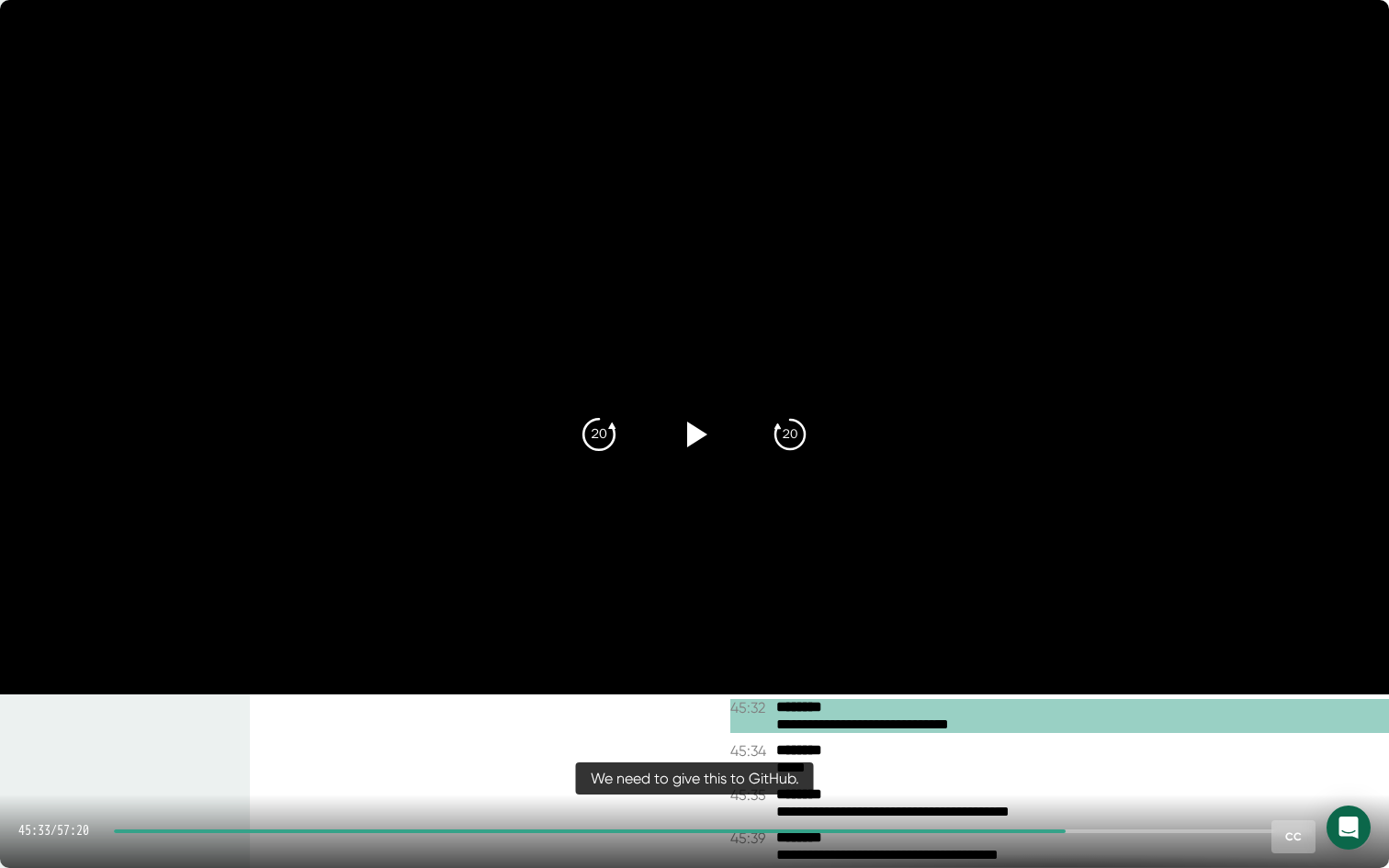 click on "20" 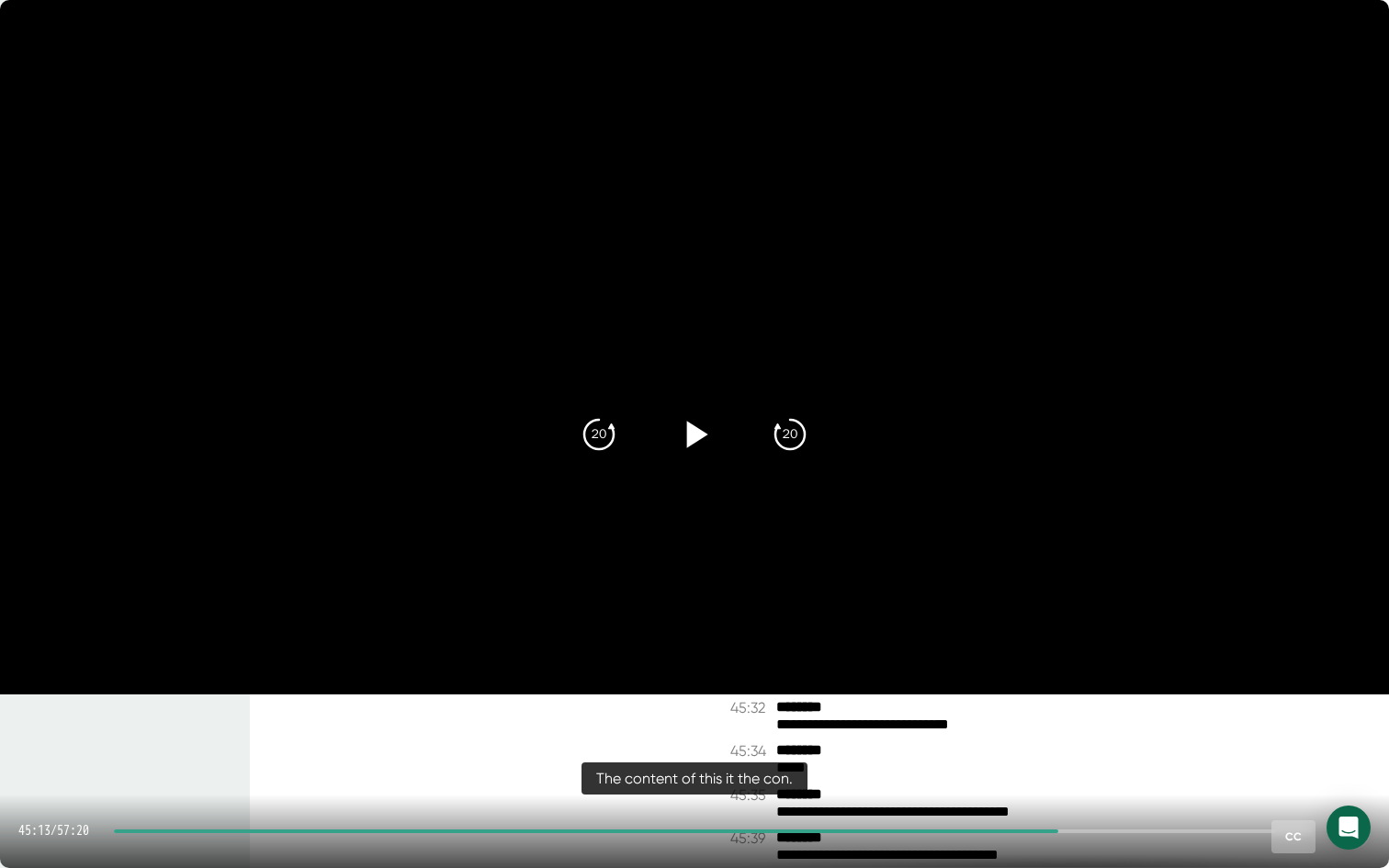 click 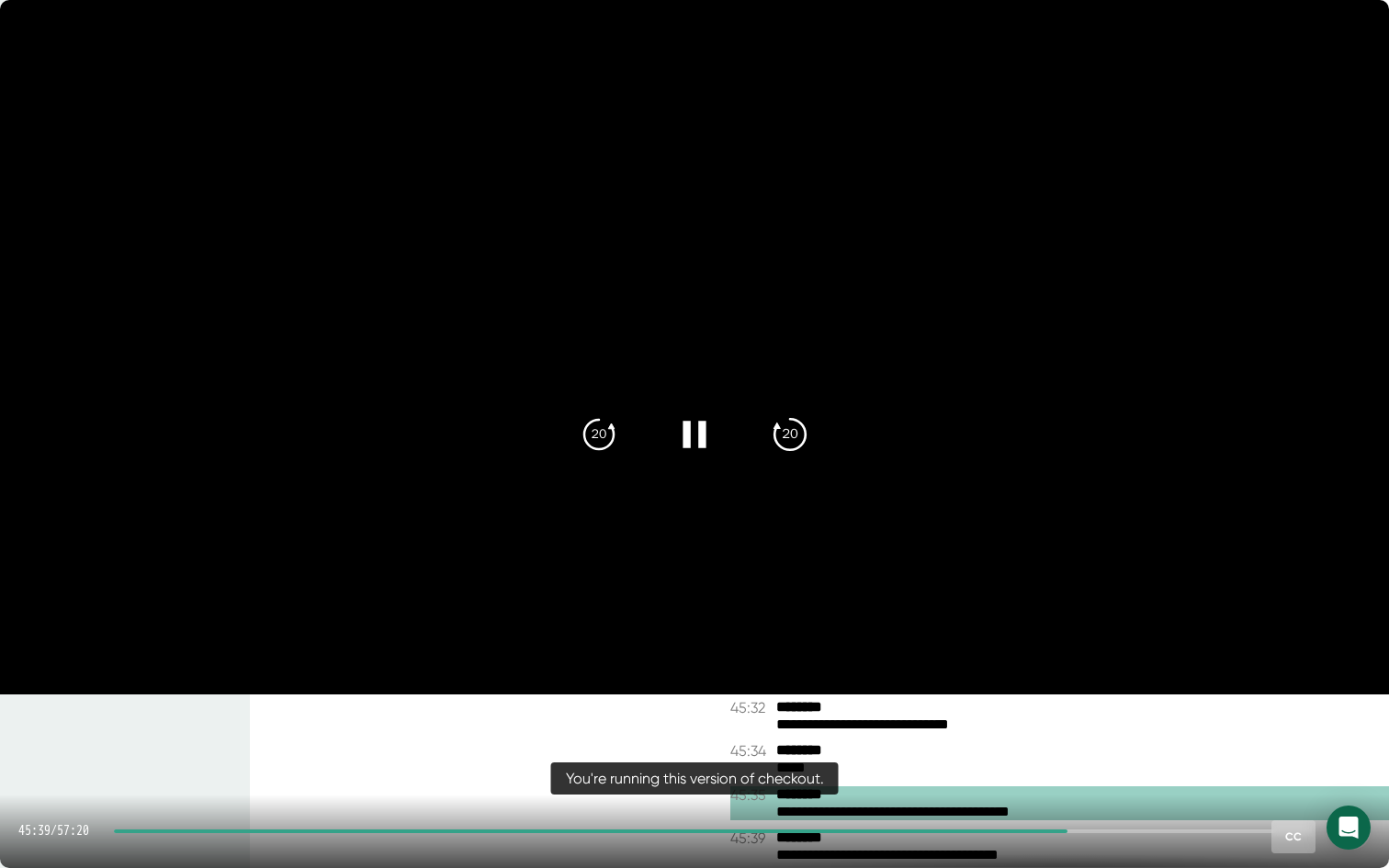 click on "20" at bounding box center (790, 434) 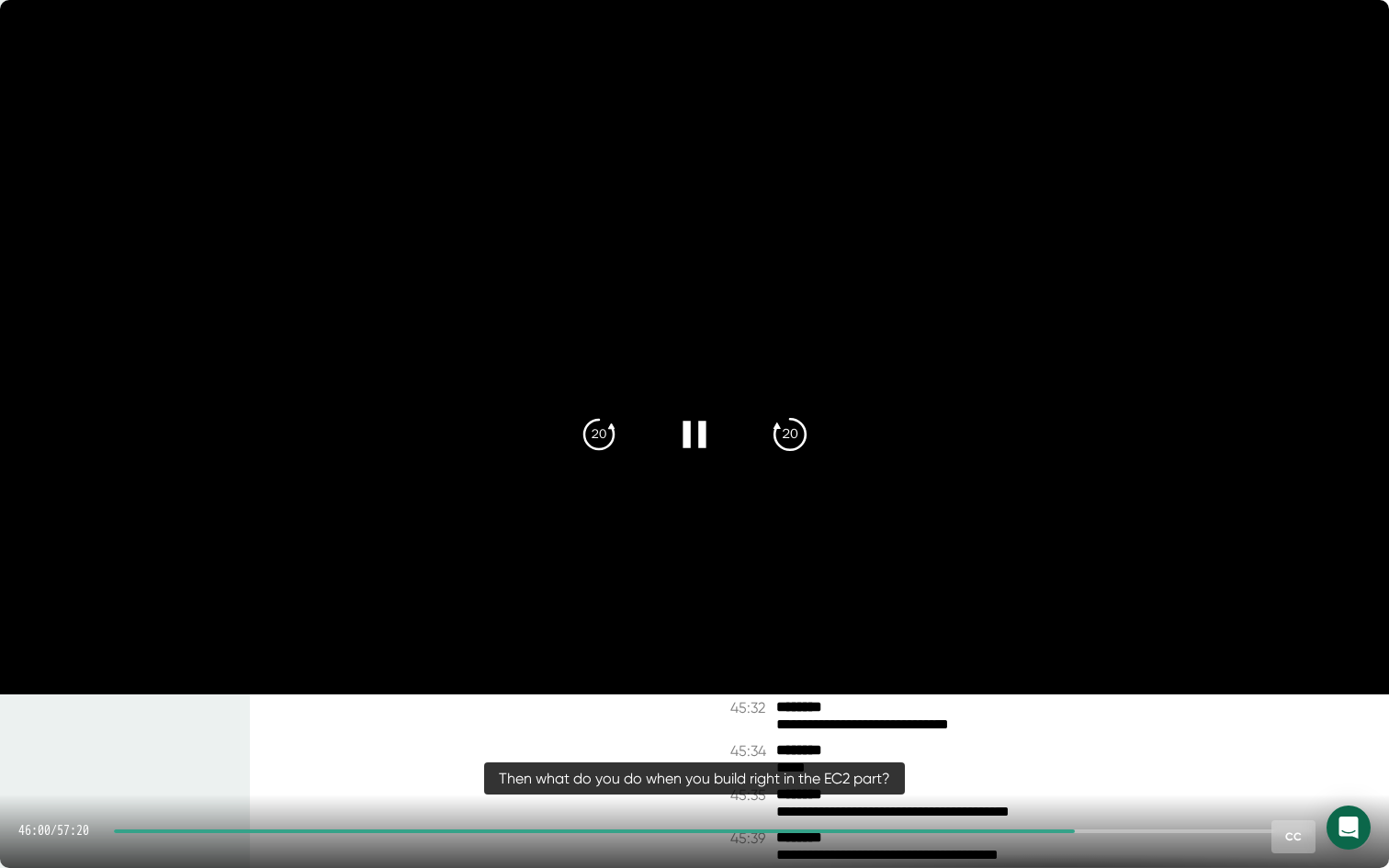 click on "20" 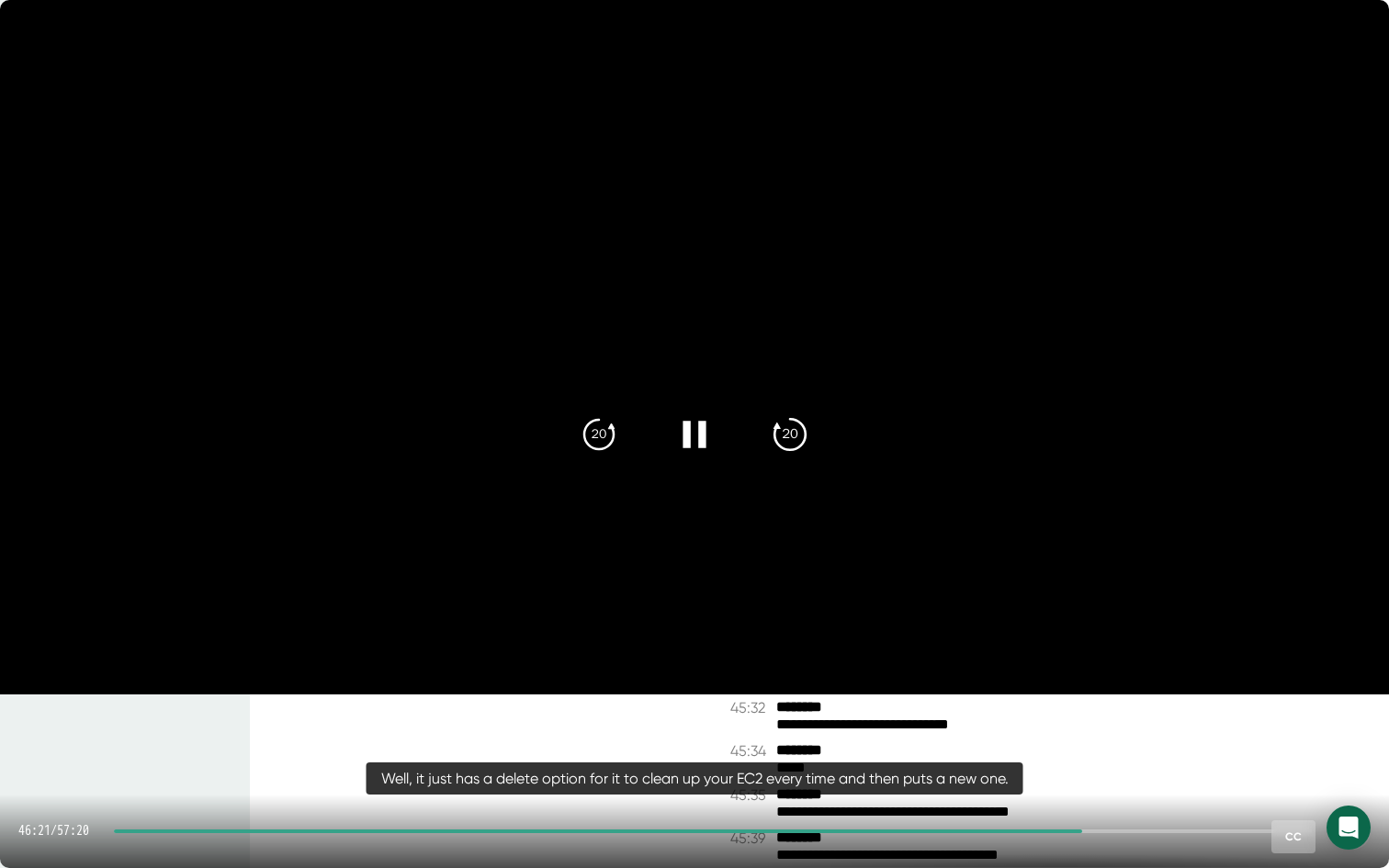 click on "20" 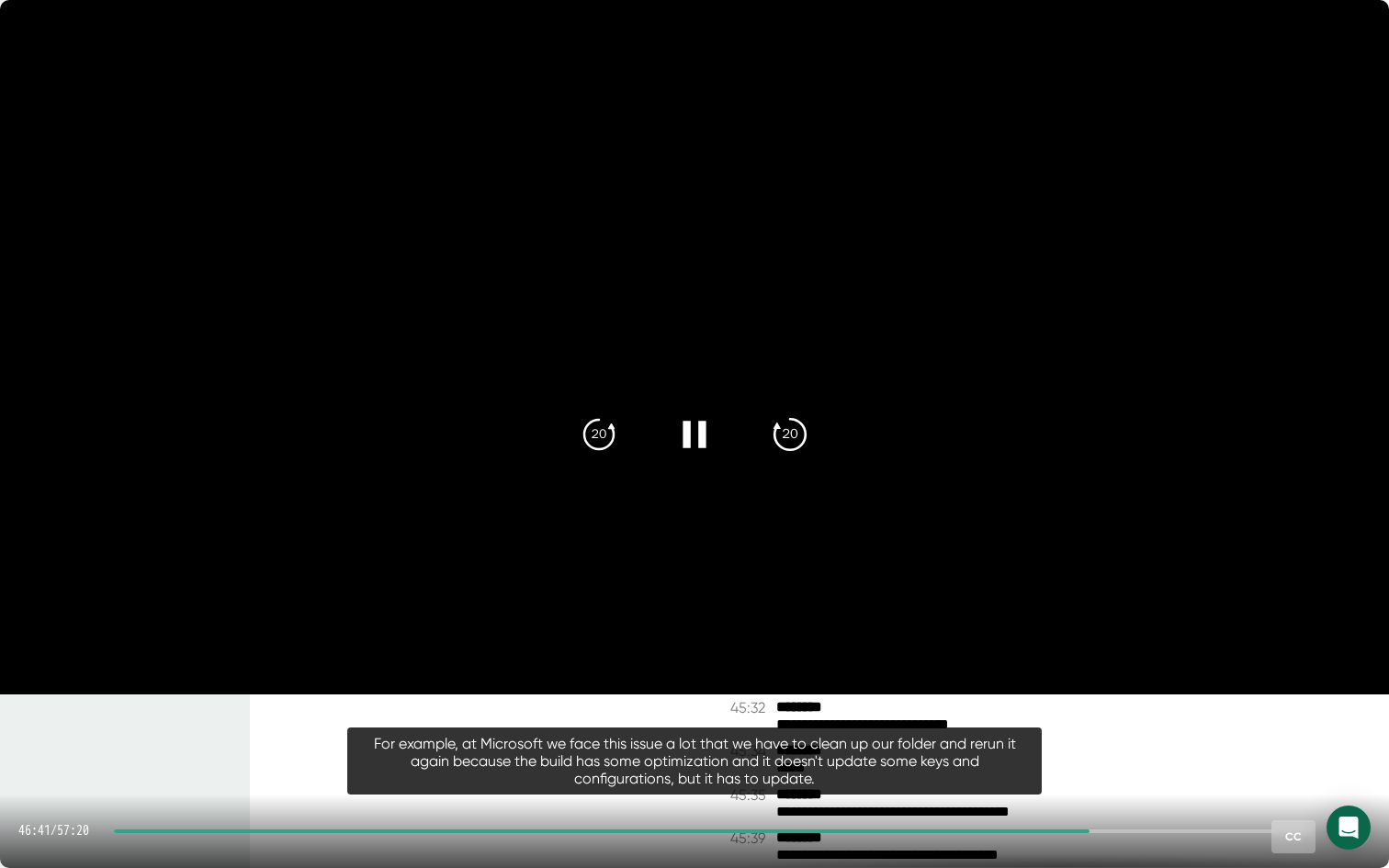 click on "20" 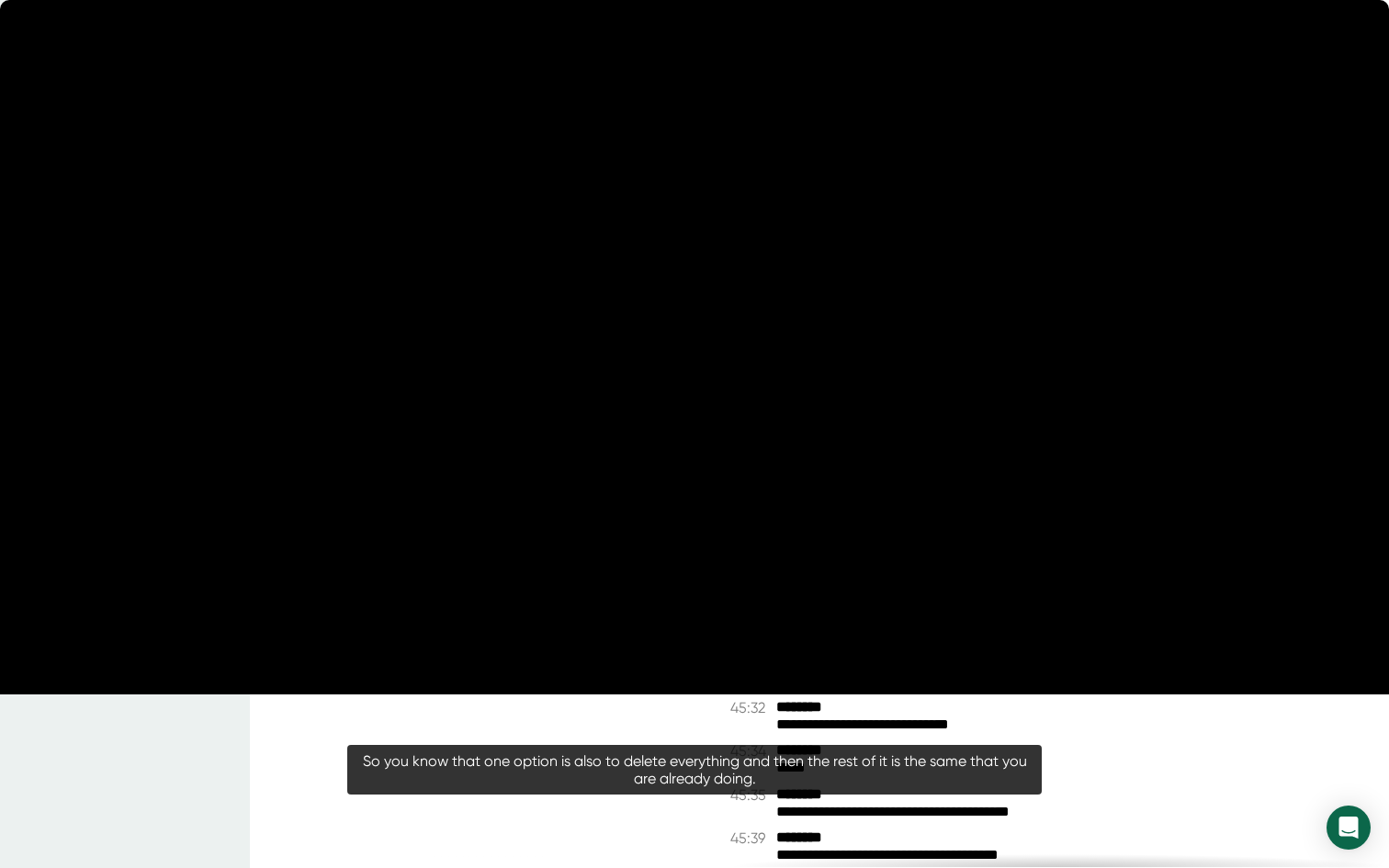 click on "20" 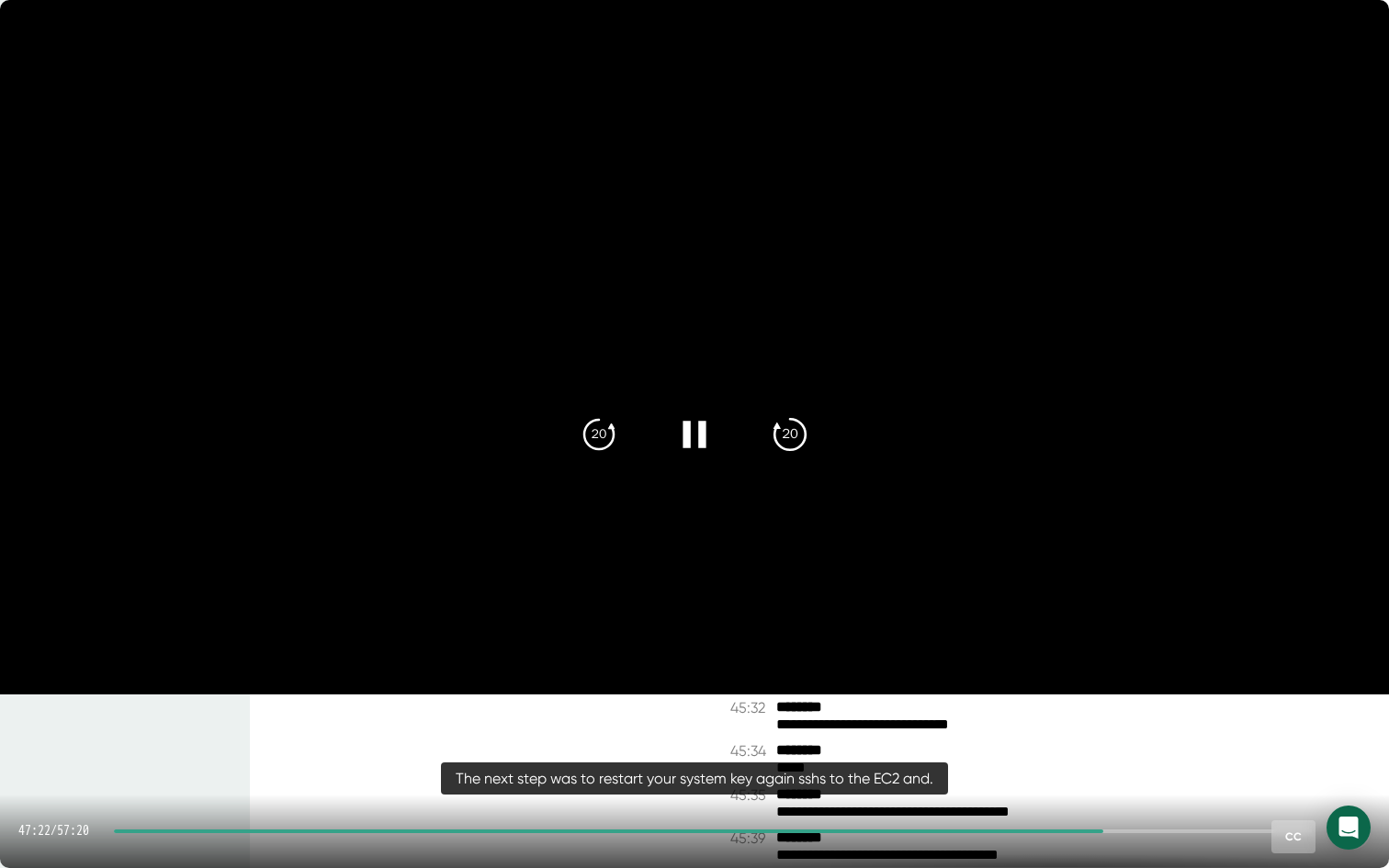 click on "20" 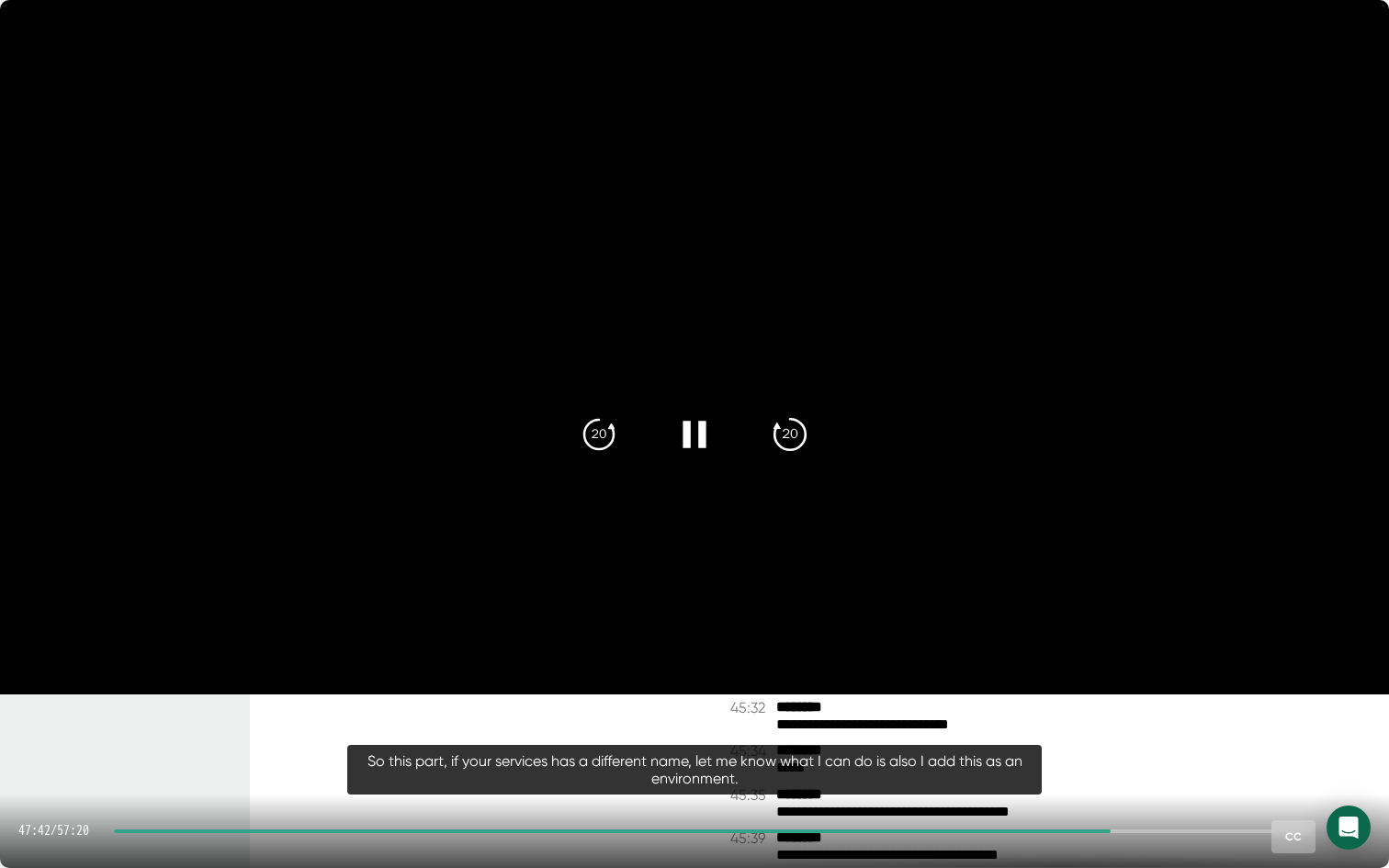 click on "20" 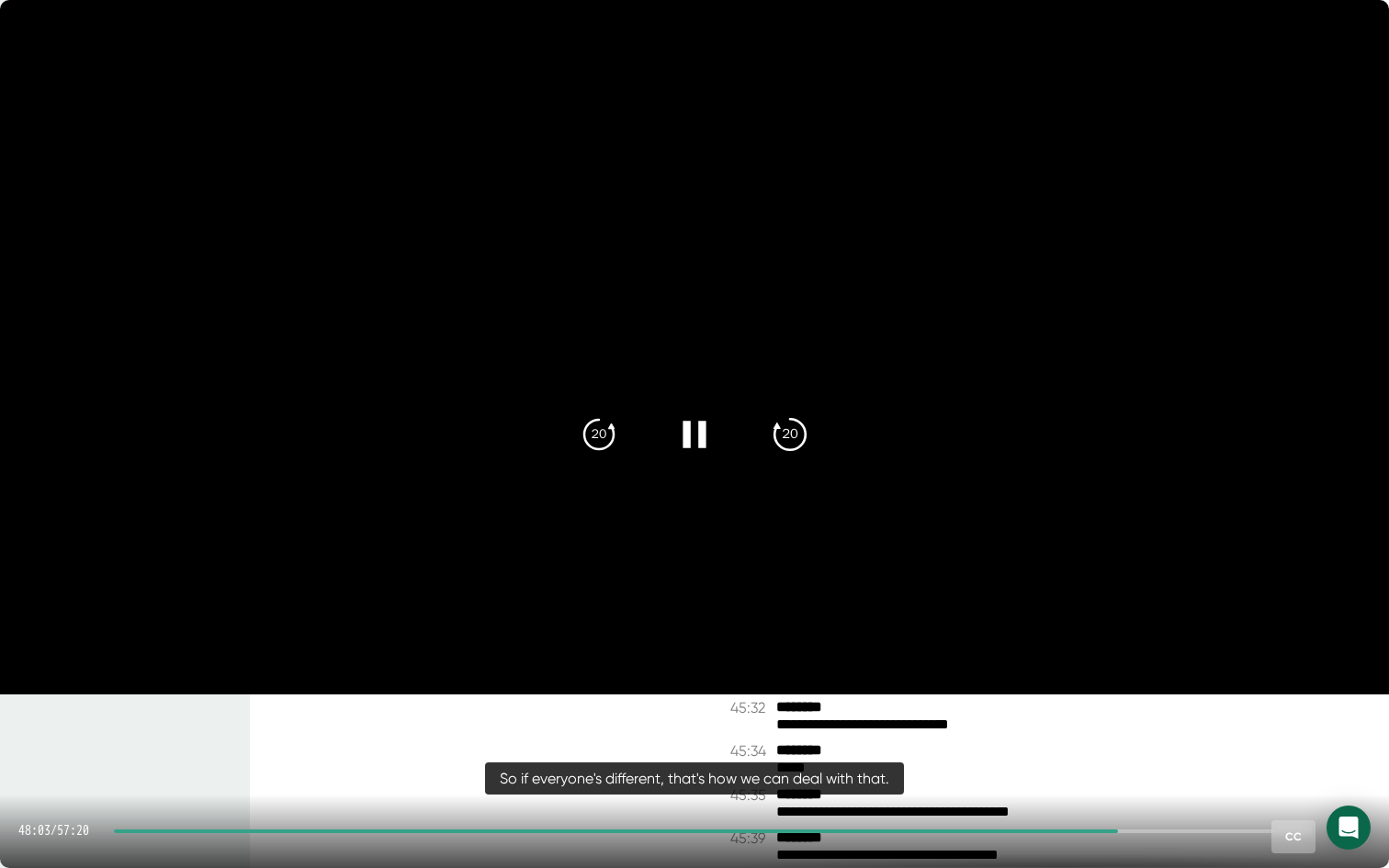 click on "20" 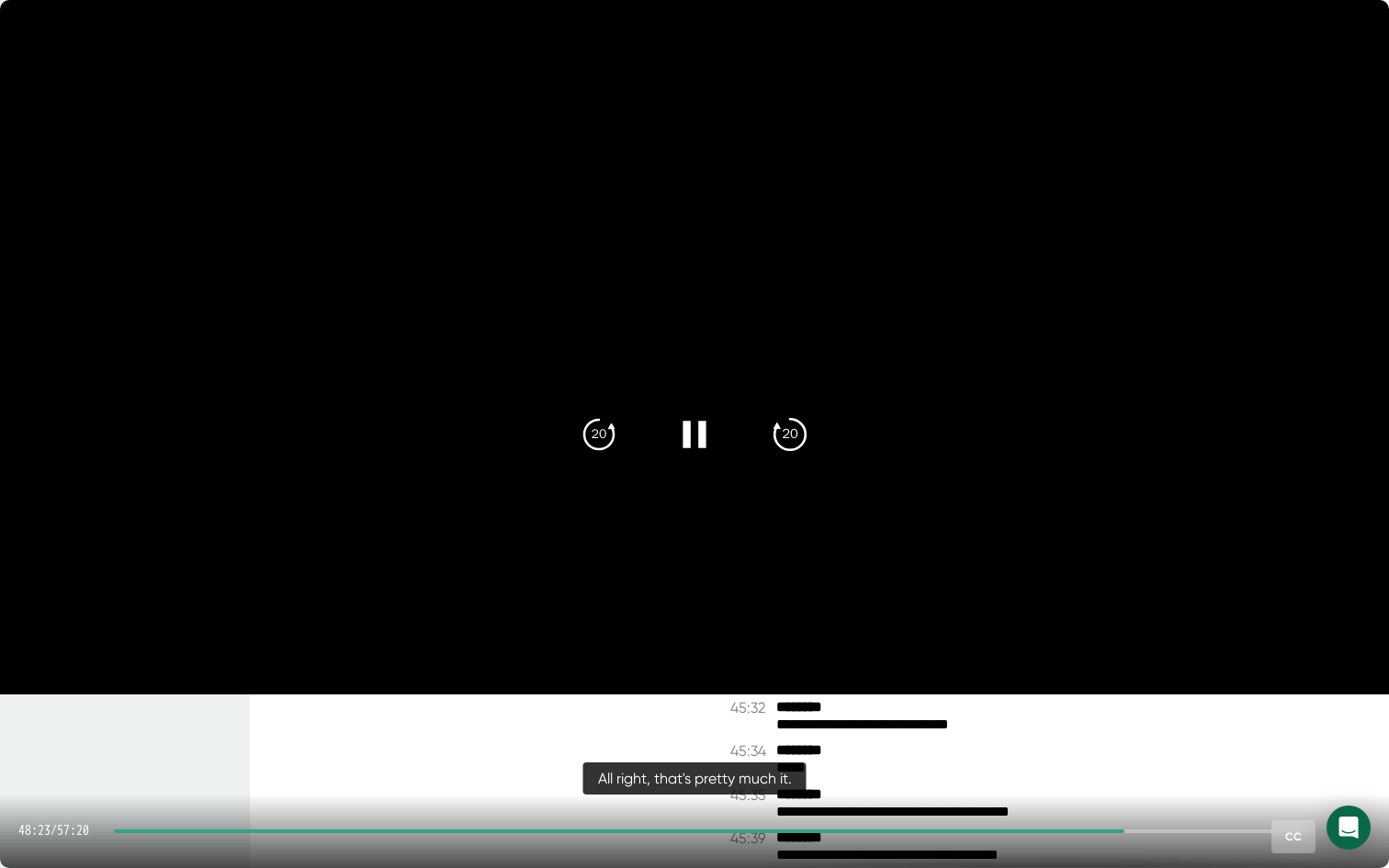 click on "20" 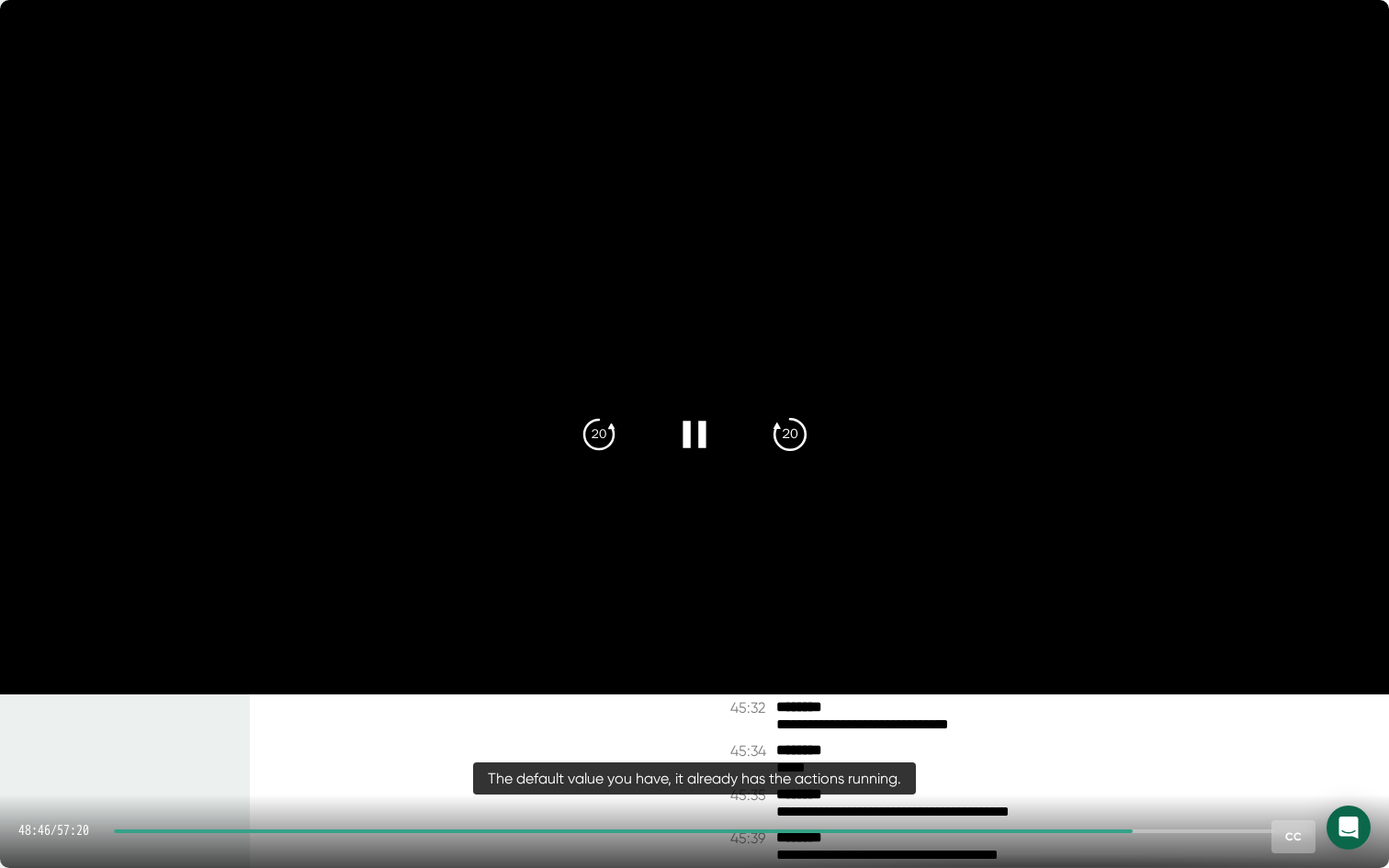 click on "20" 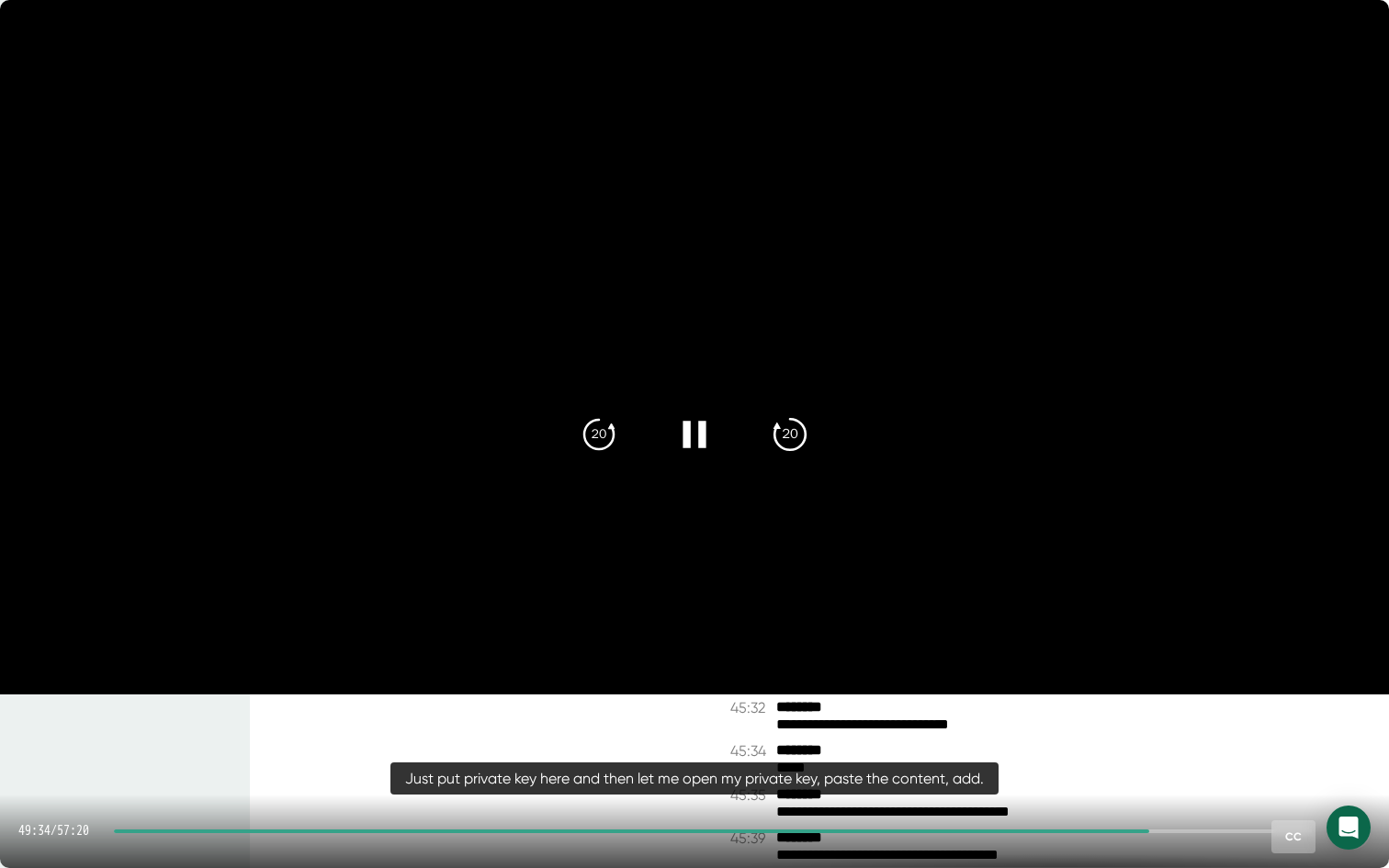 click on "20" 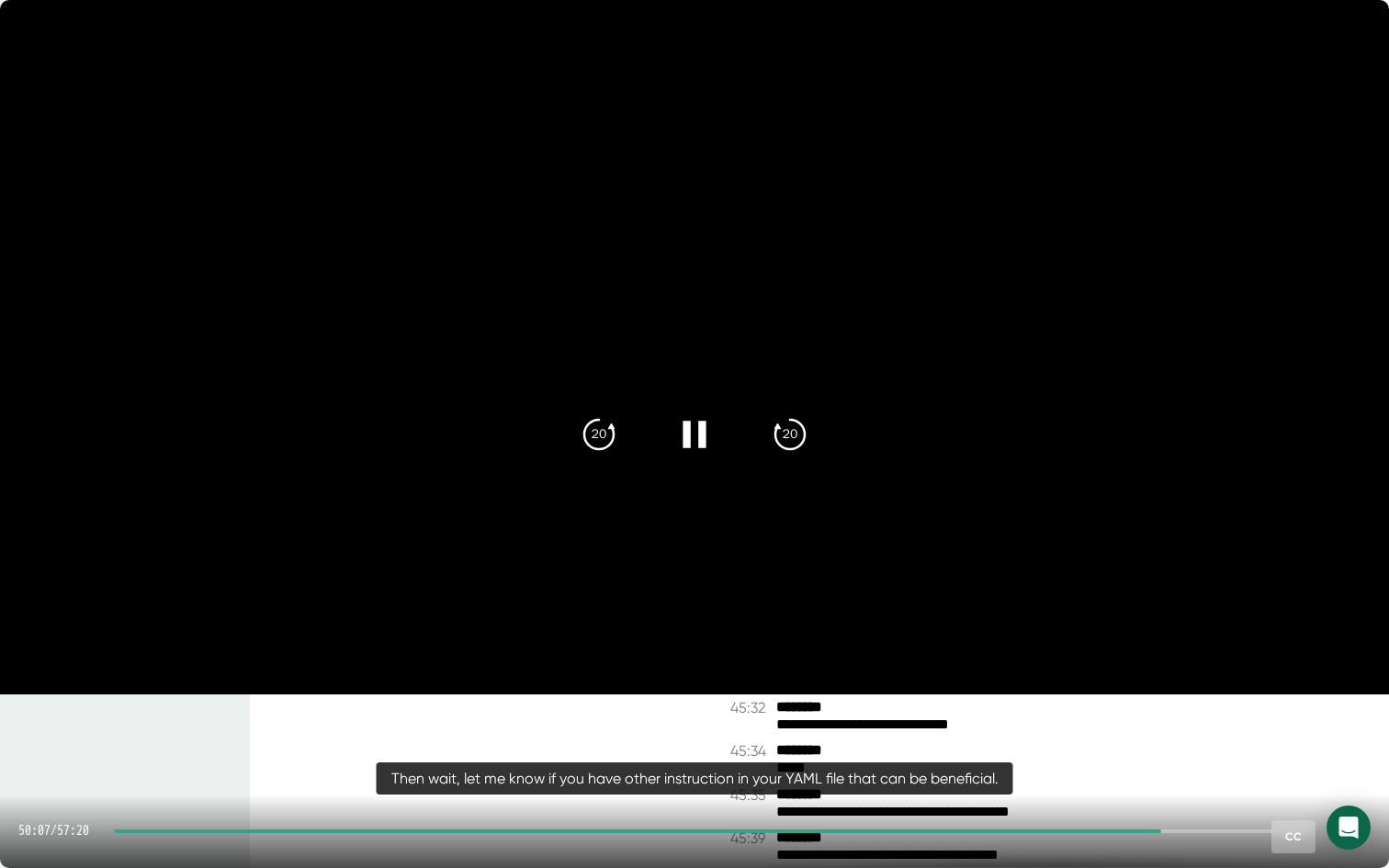 click 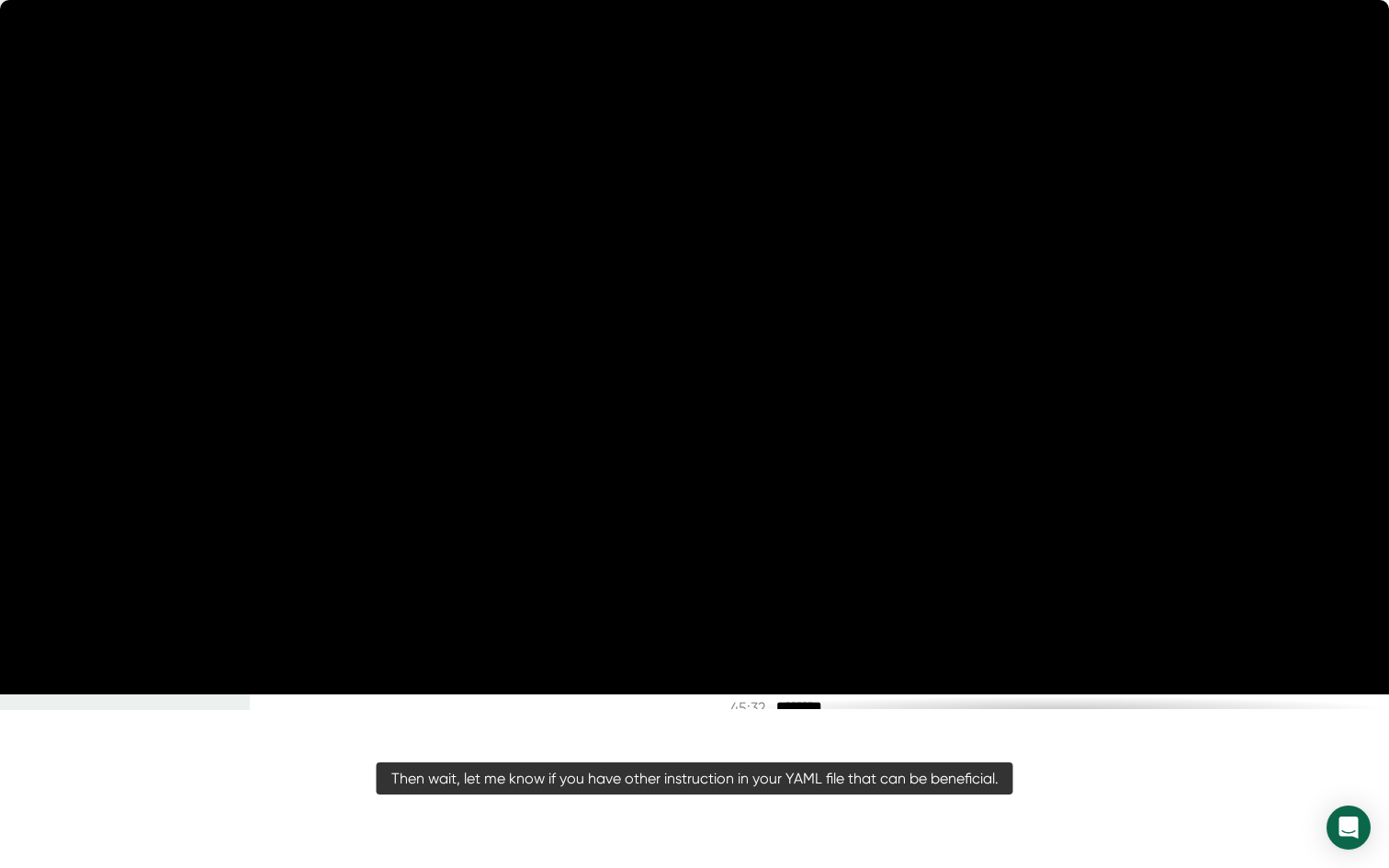 scroll, scrollTop: 24731, scrollLeft: 0, axis: vertical 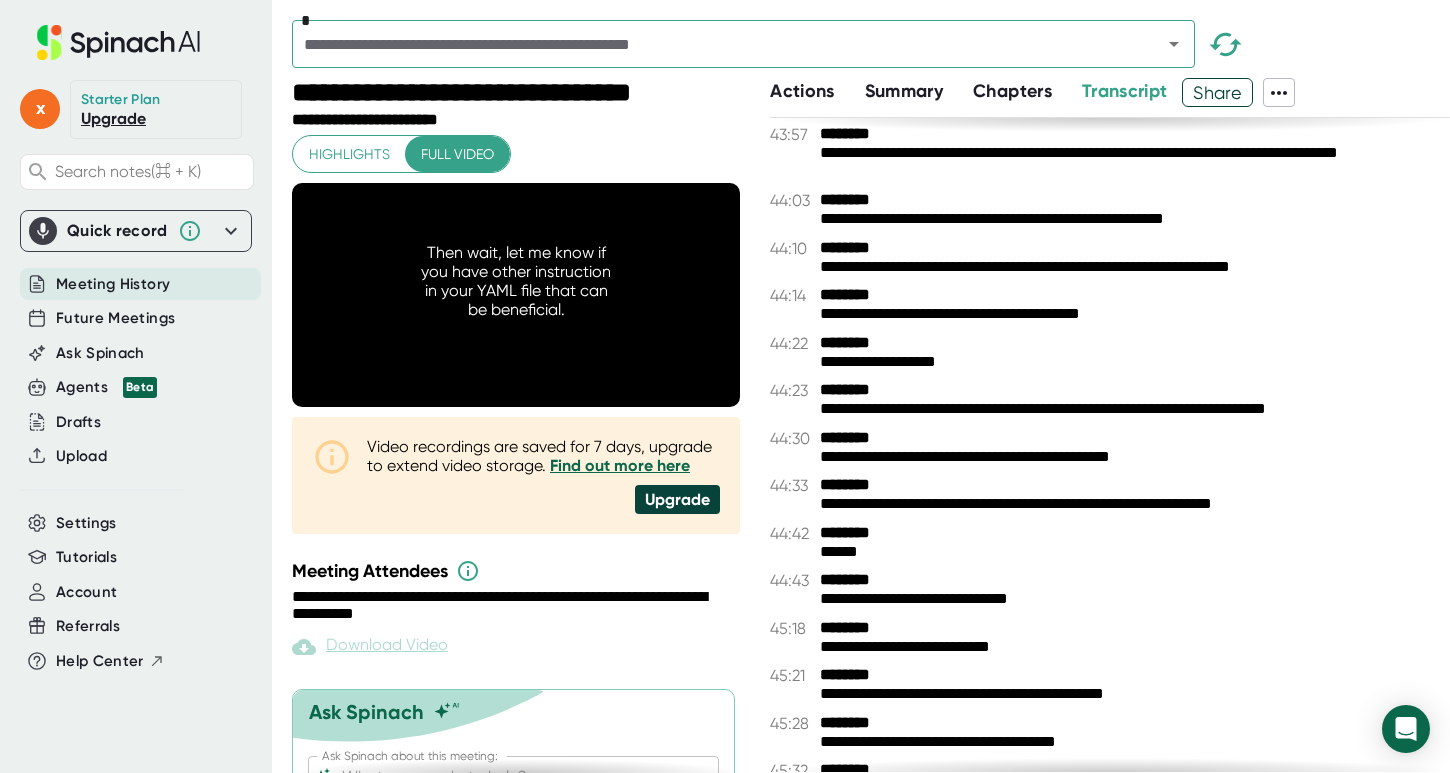 click on "**********" at bounding box center (511, 606) 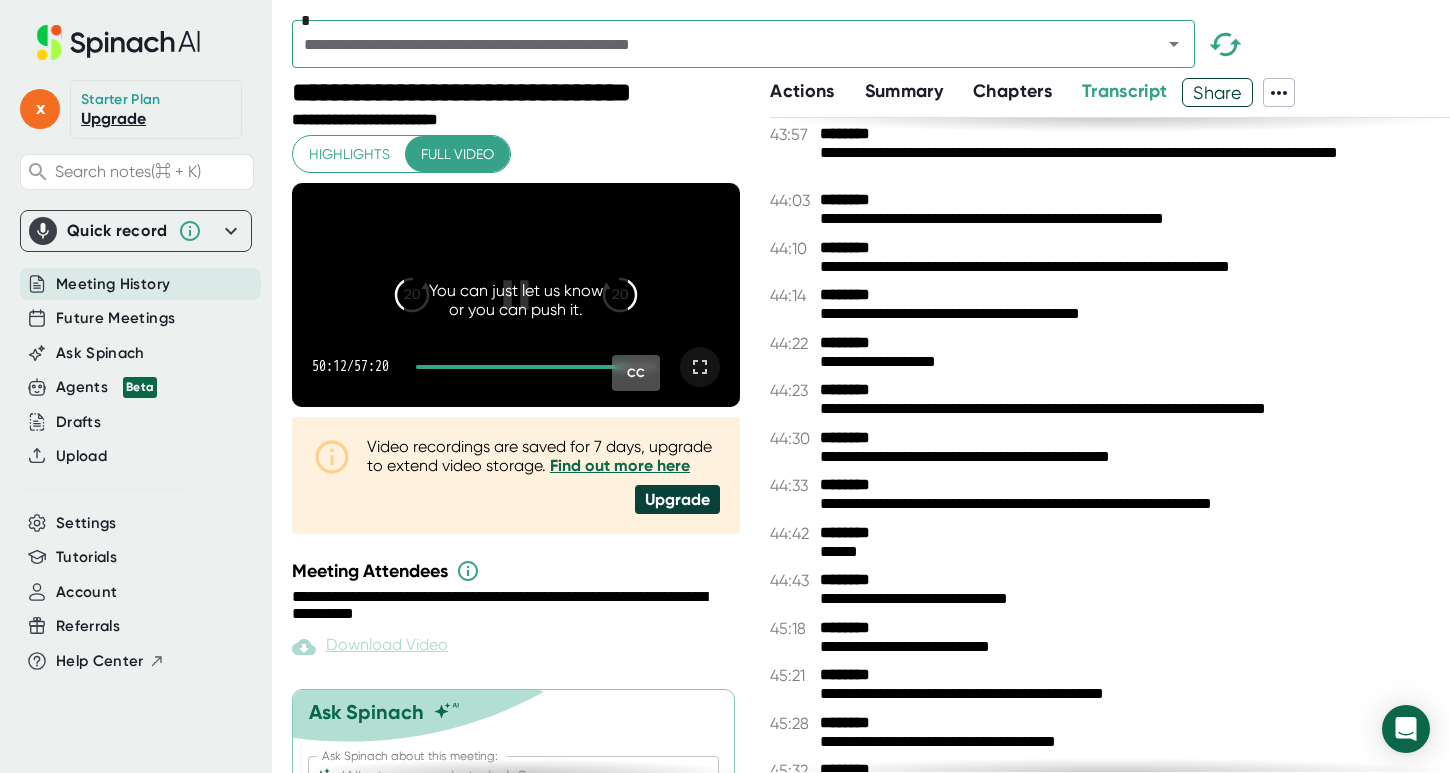 click 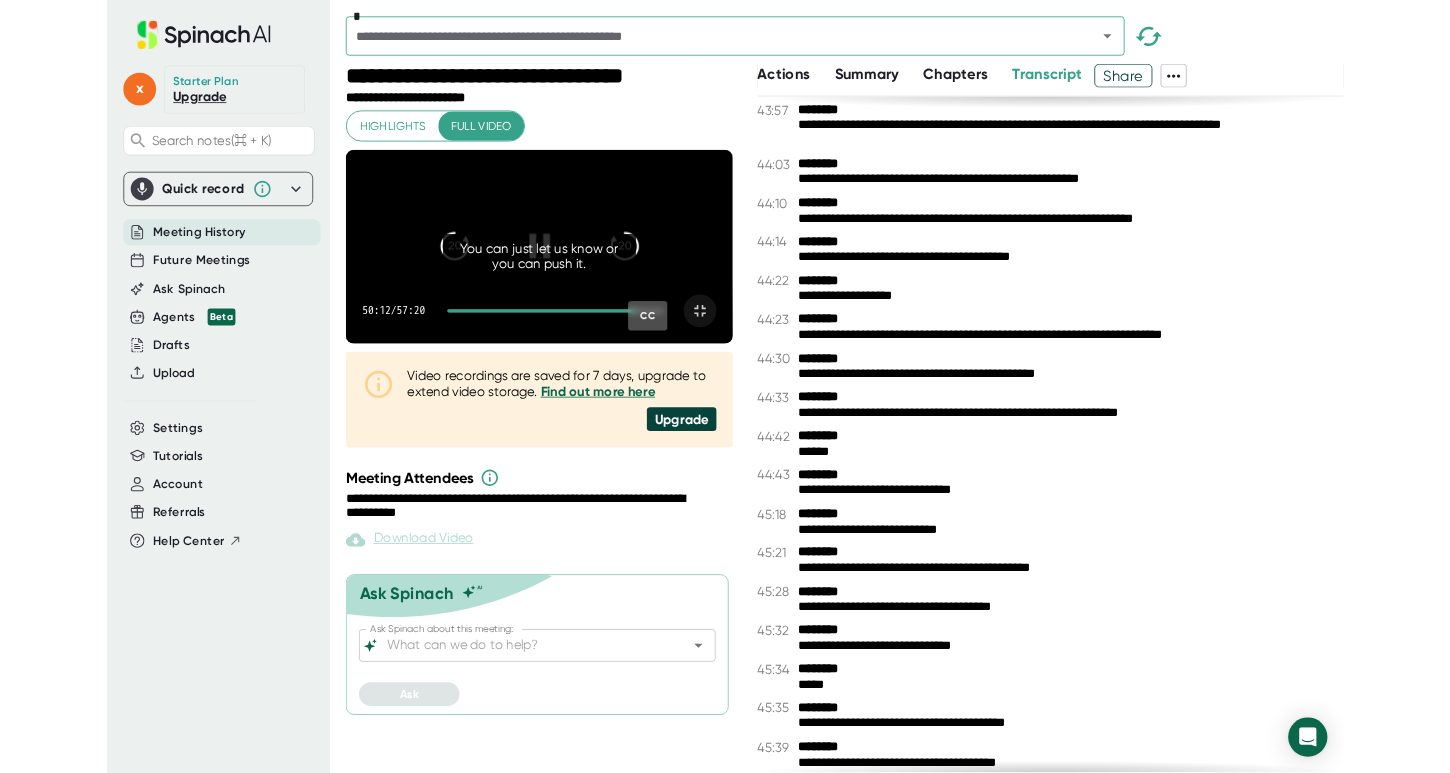 scroll, scrollTop: 26685, scrollLeft: 0, axis: vertical 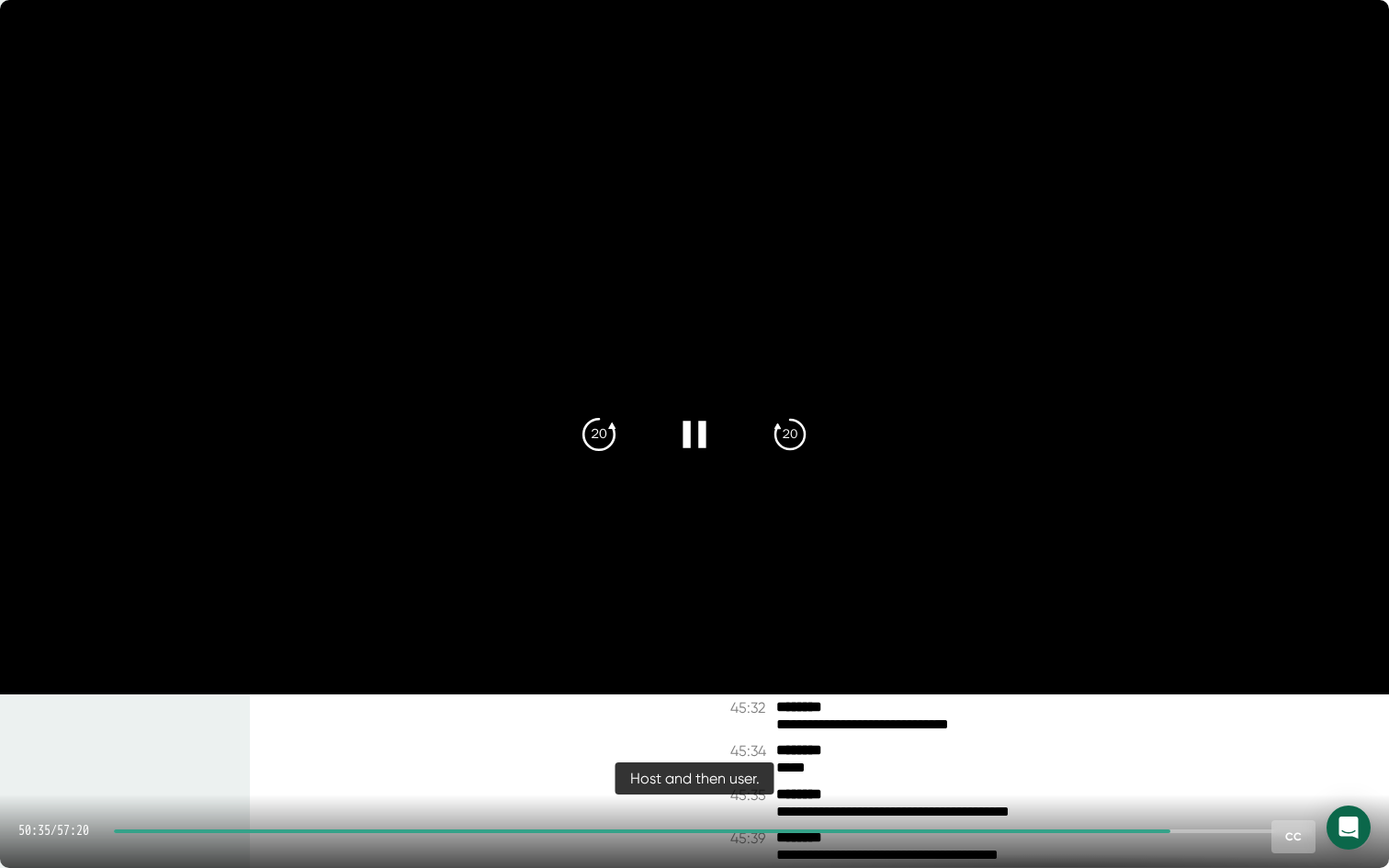 click on "20" at bounding box center (599, 434) 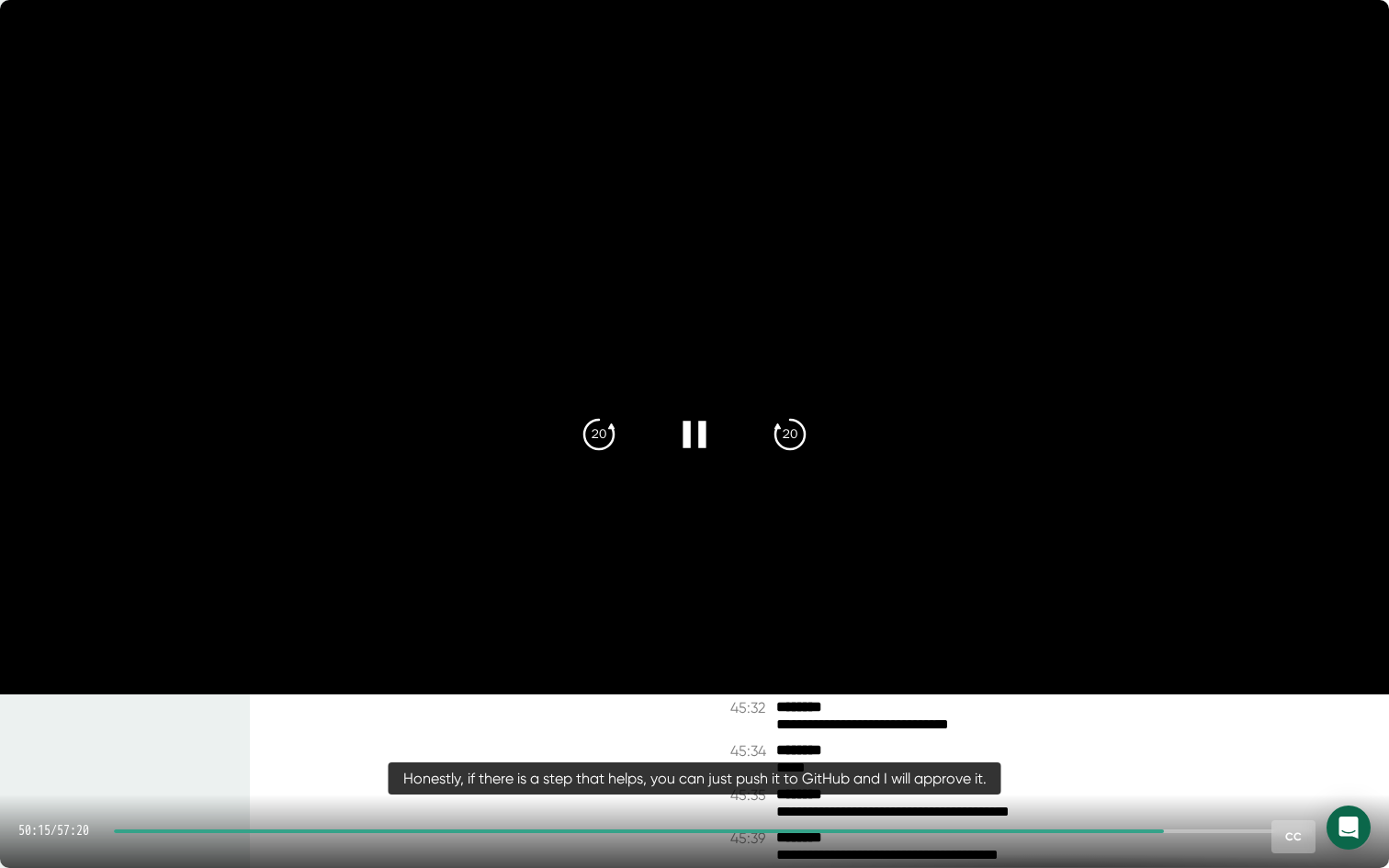 click at bounding box center (694, 434) 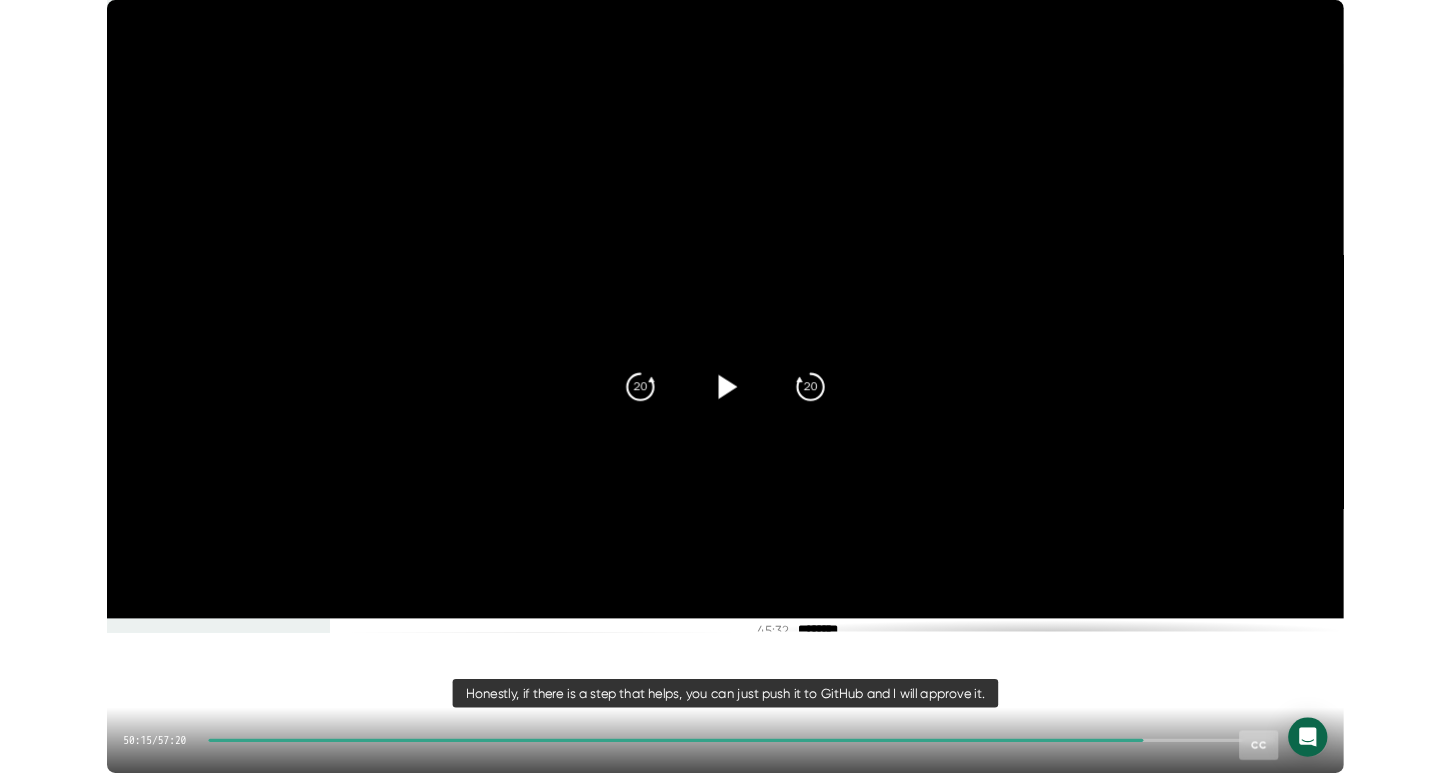 scroll, scrollTop: 26925, scrollLeft: 0, axis: vertical 